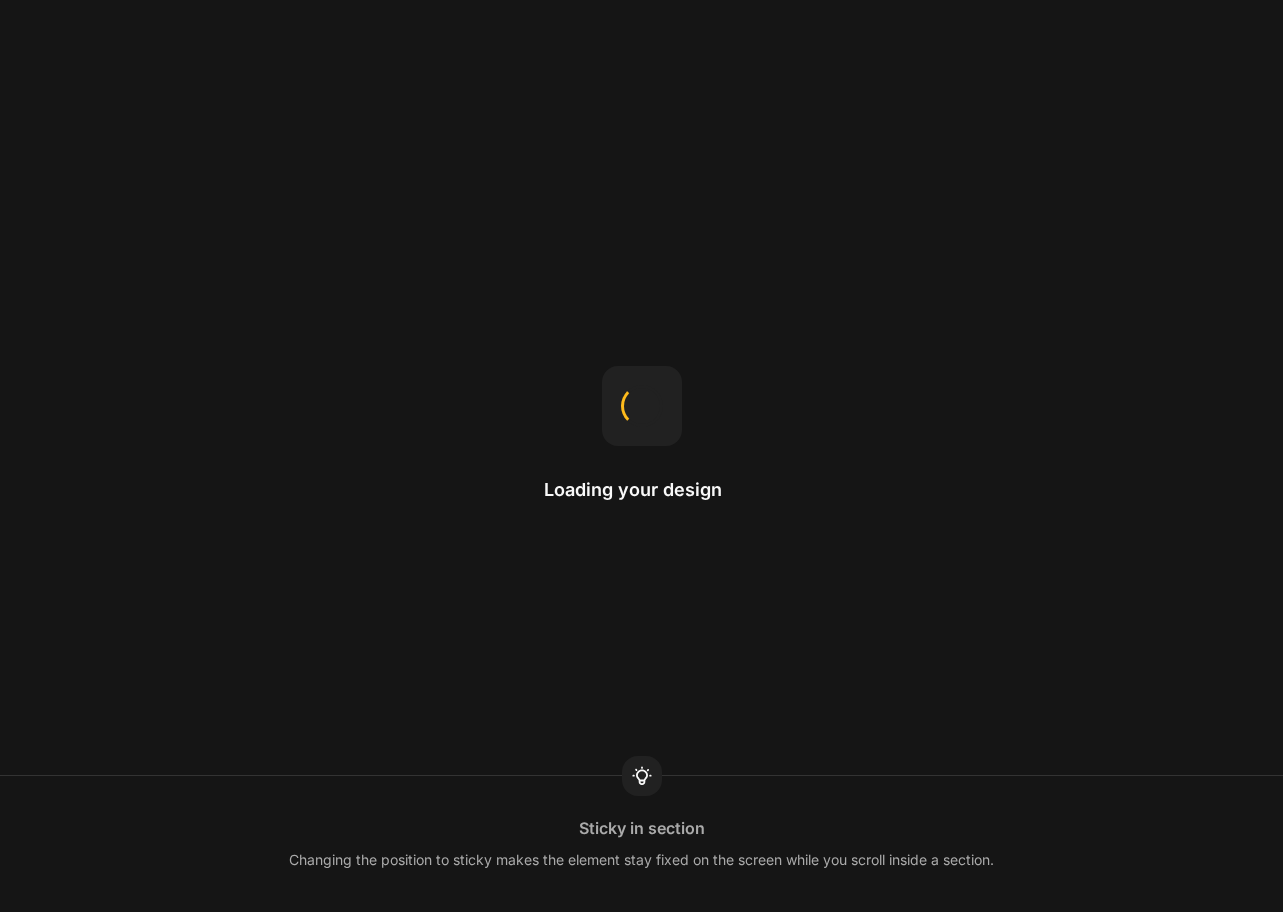 scroll, scrollTop: 0, scrollLeft: 0, axis: both 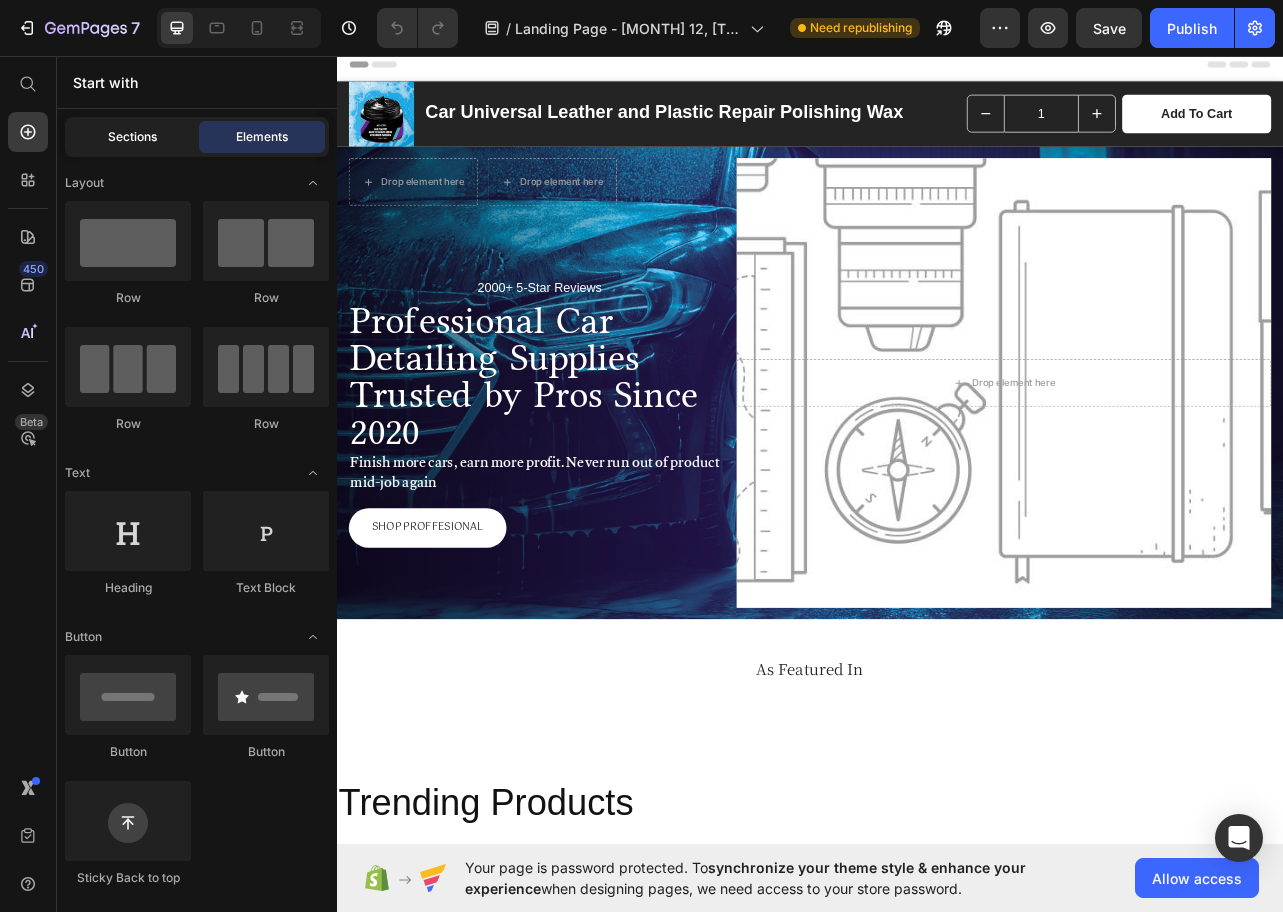 click on "Sections" 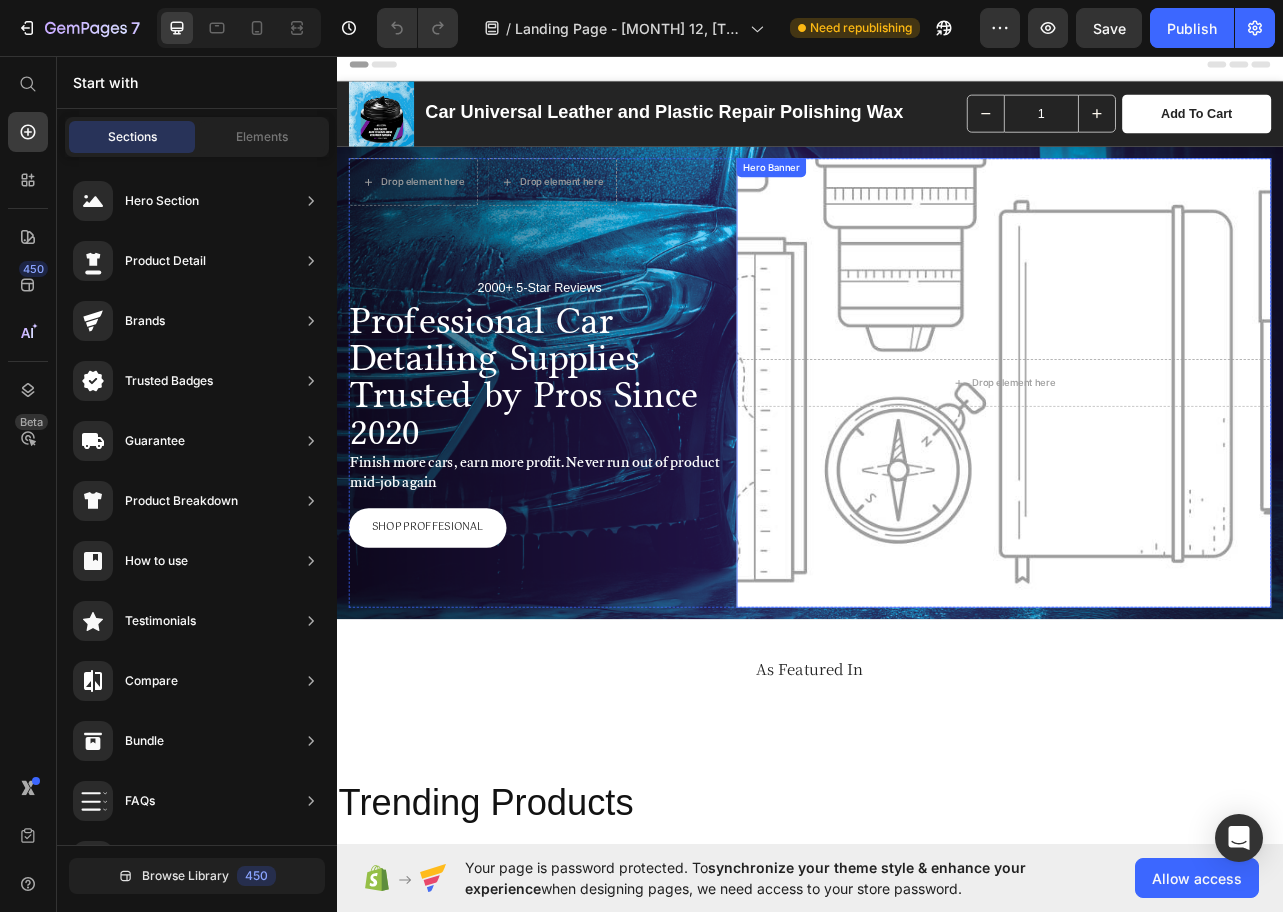 click on "Drop element here" at bounding box center [1183, 472] 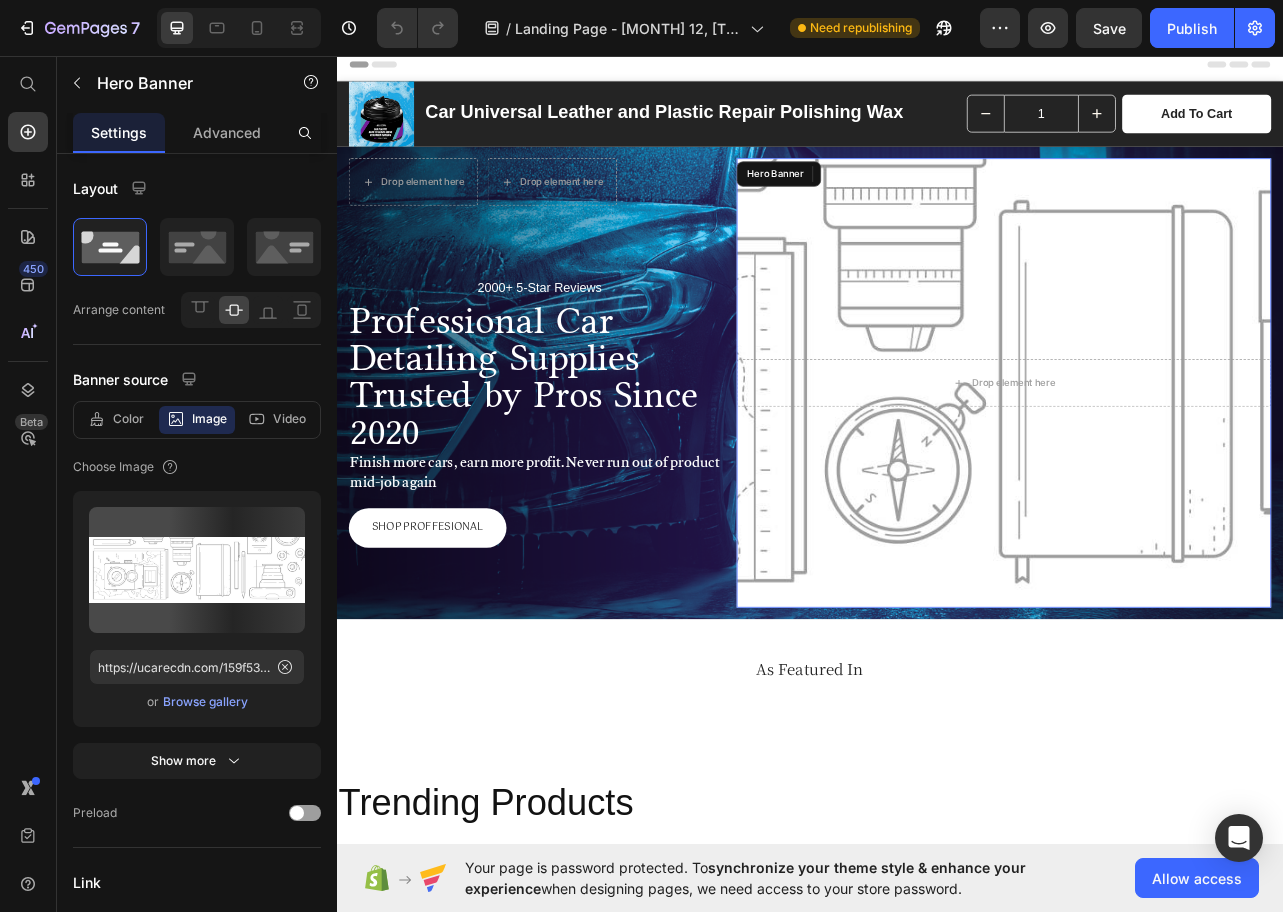 click on "Drop element here" at bounding box center (1183, 472) 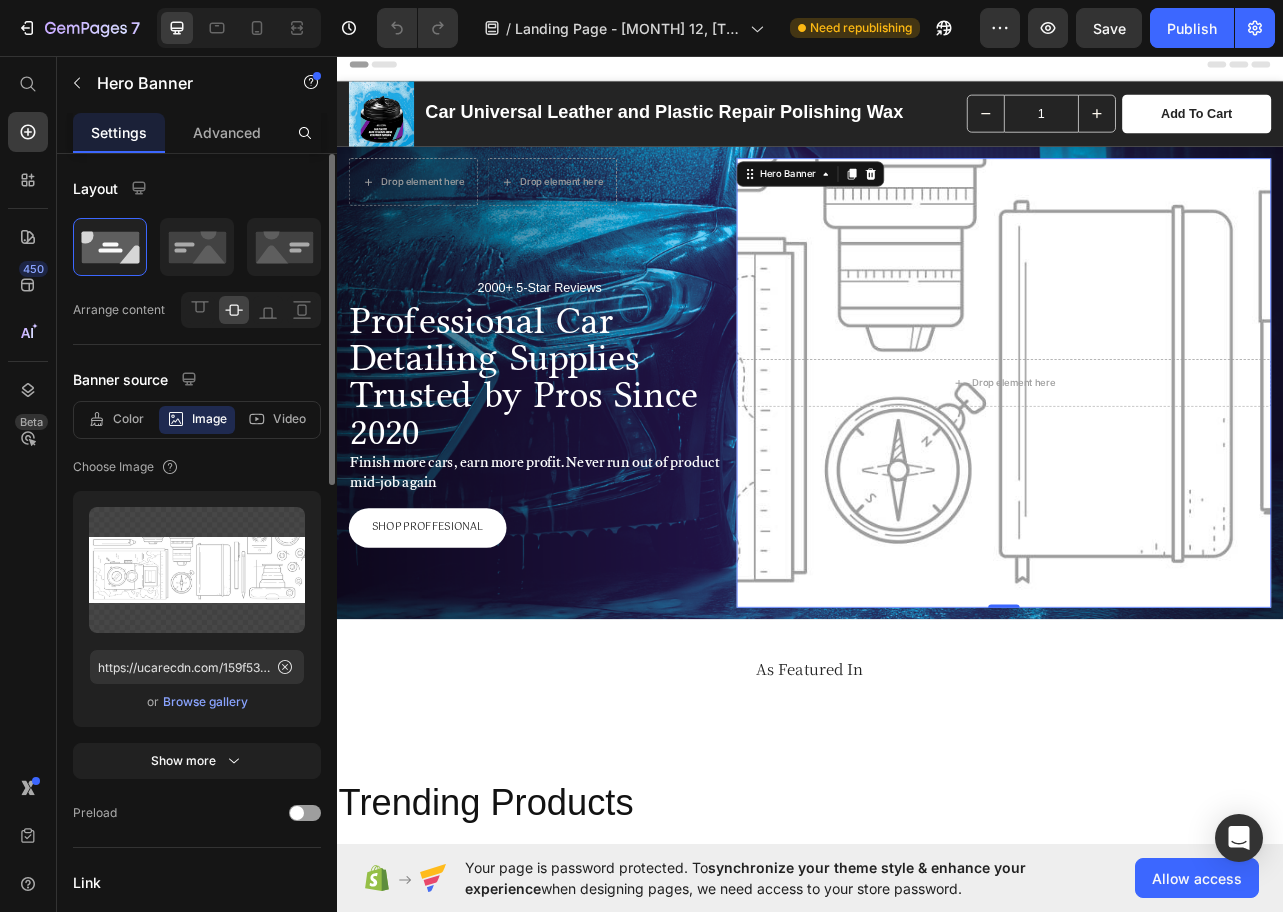 click on "Color Image Video" at bounding box center [197, 420] 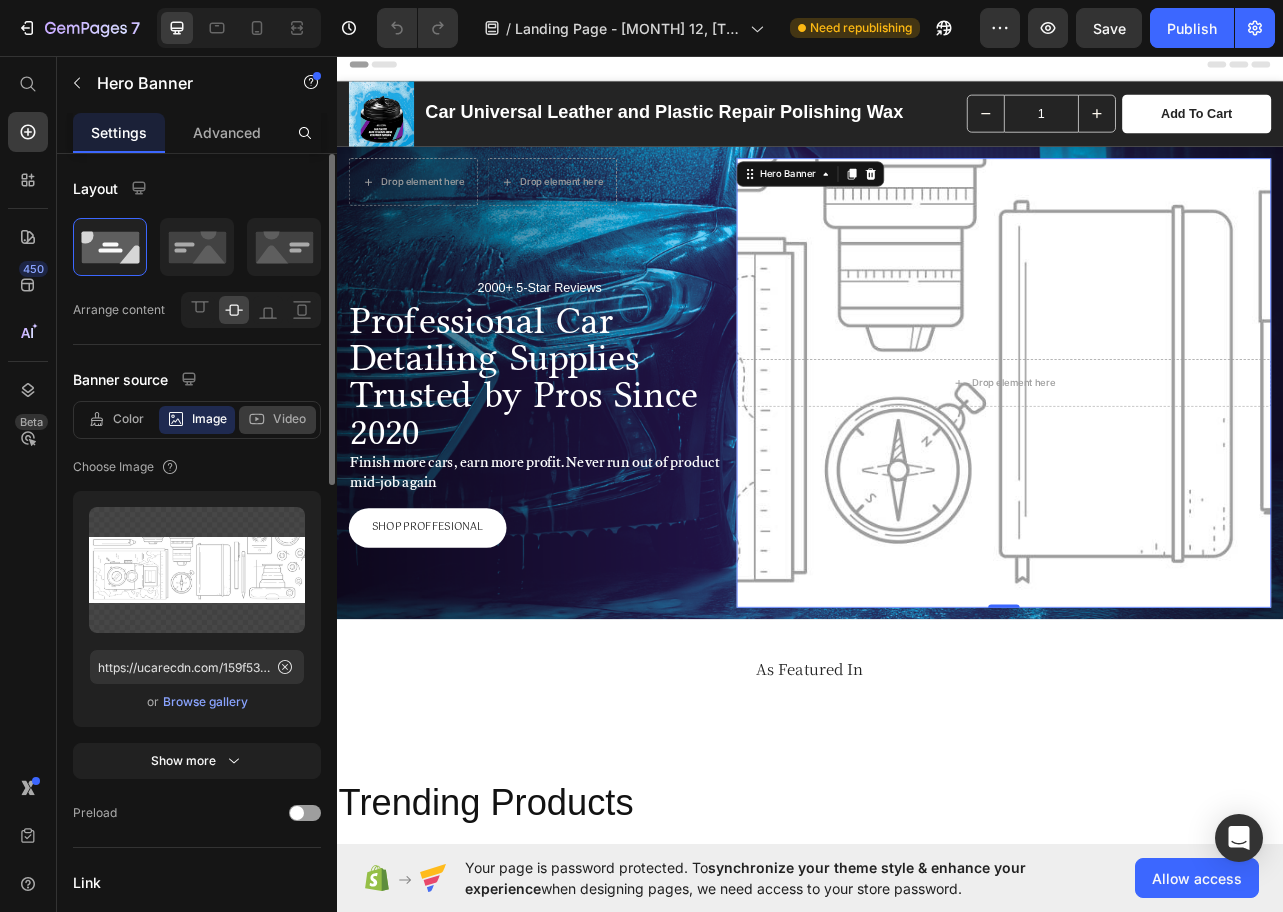 click on "Video" 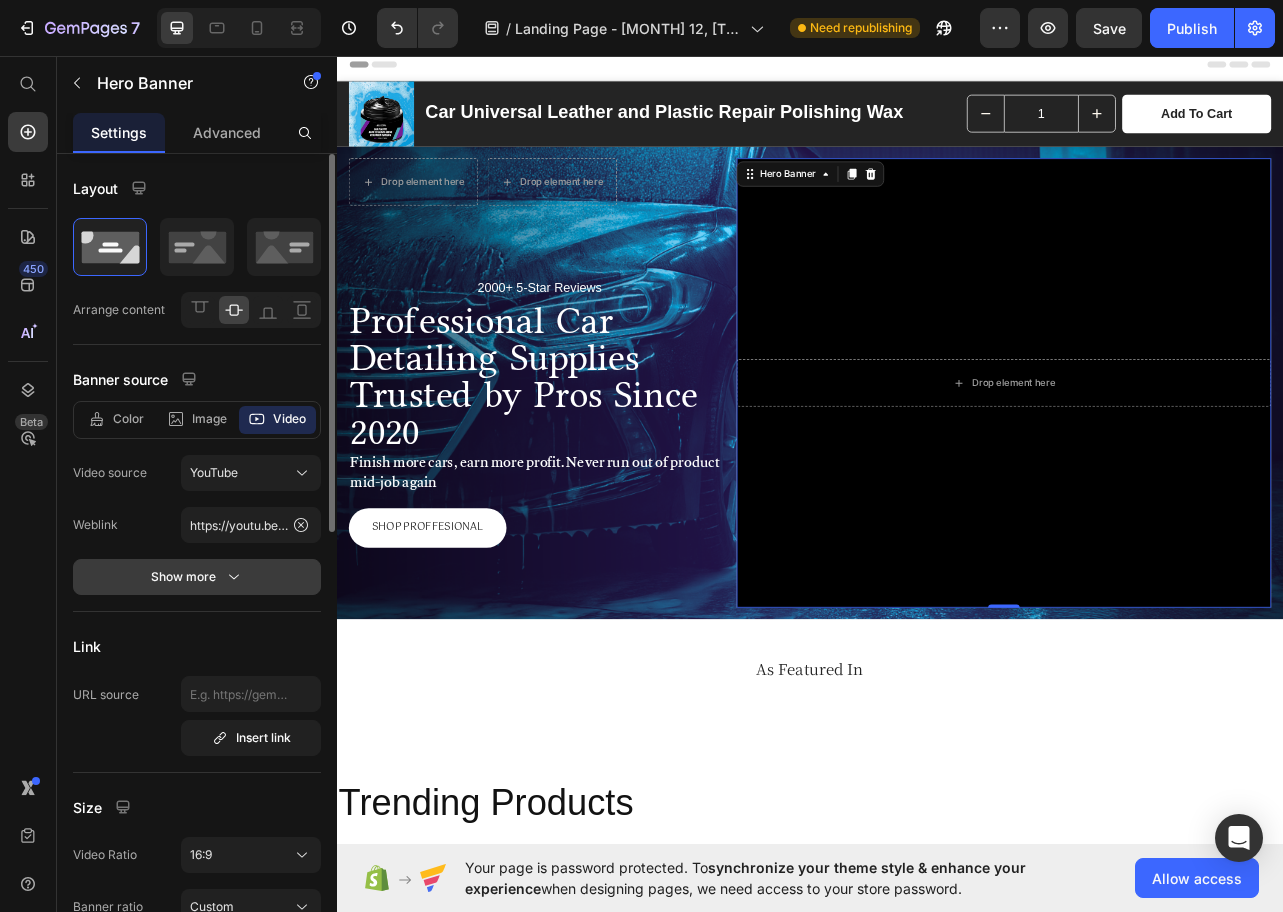 click on "Show more" at bounding box center [197, 577] 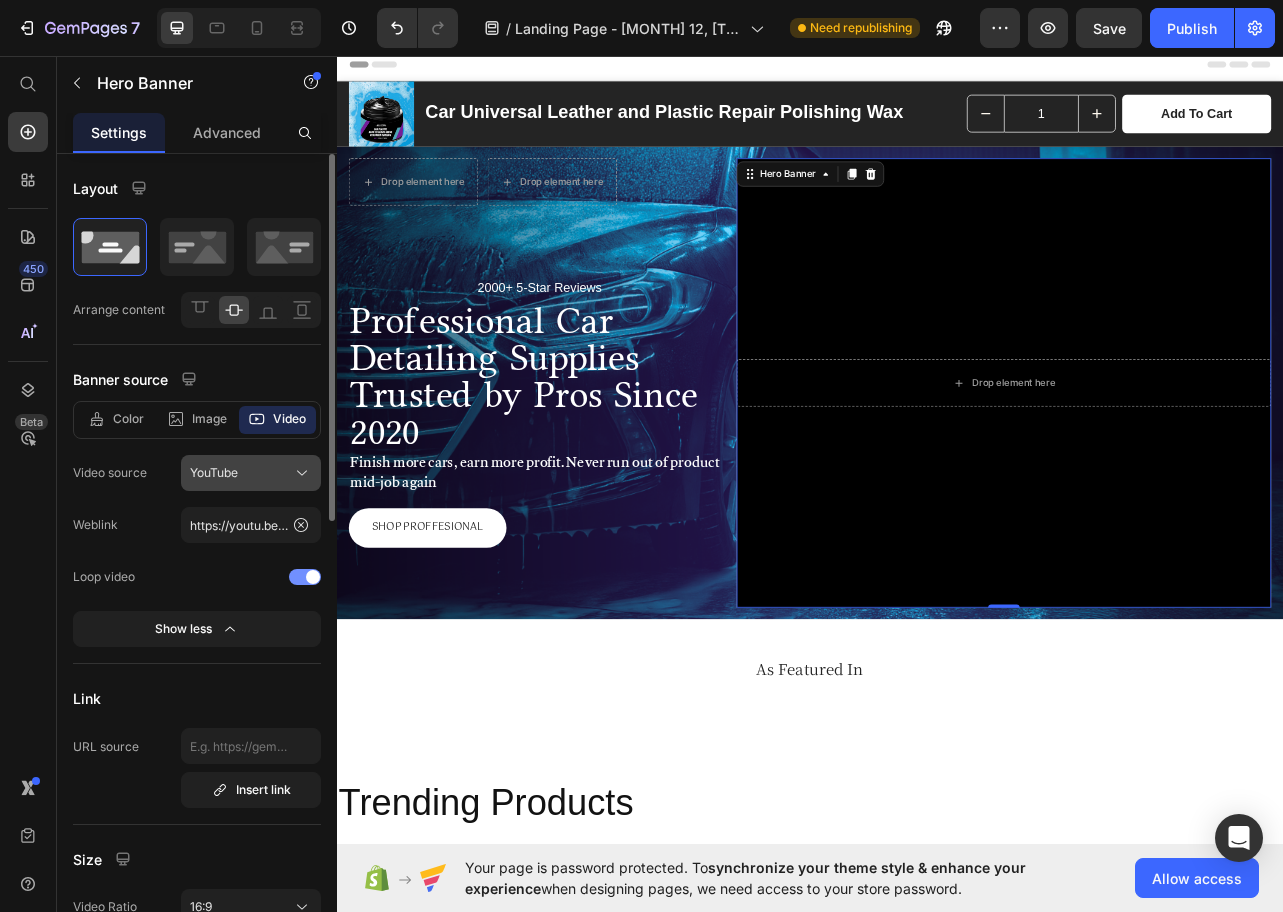 click on "YouTube" at bounding box center (214, 473) 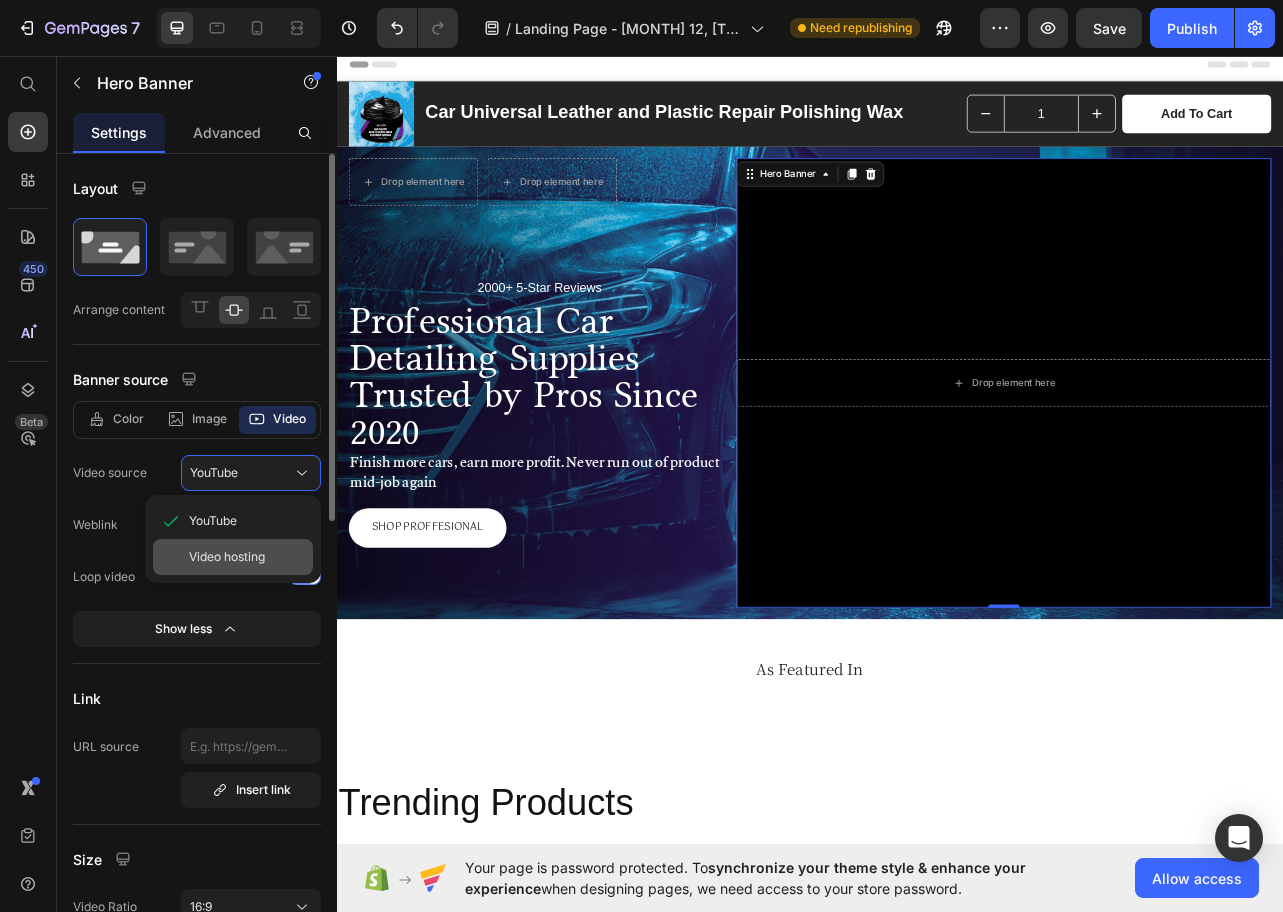 click on "Video hosting" at bounding box center (227, 557) 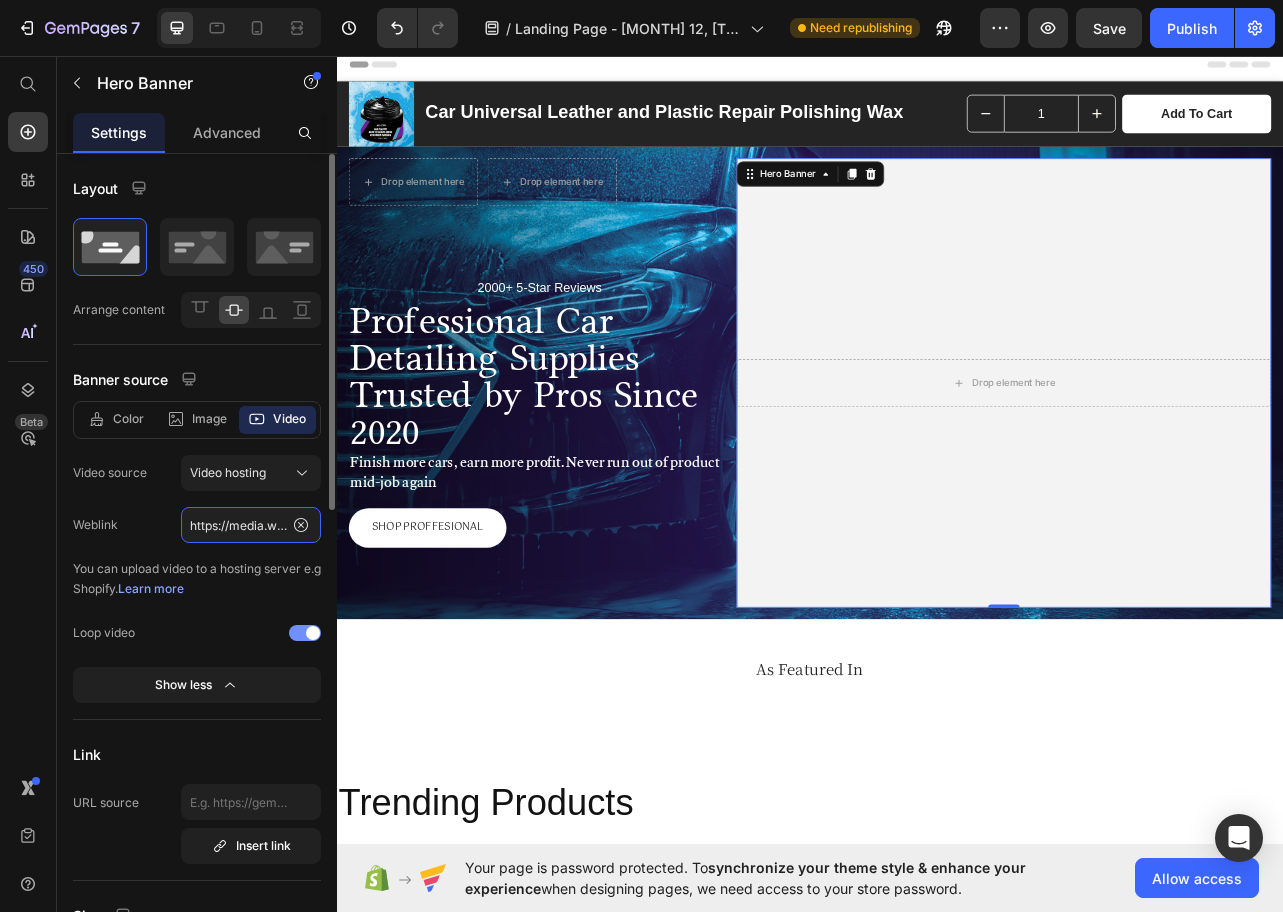 click on "https://media.w3.org/2010/05/sintel/trailer.mp4" 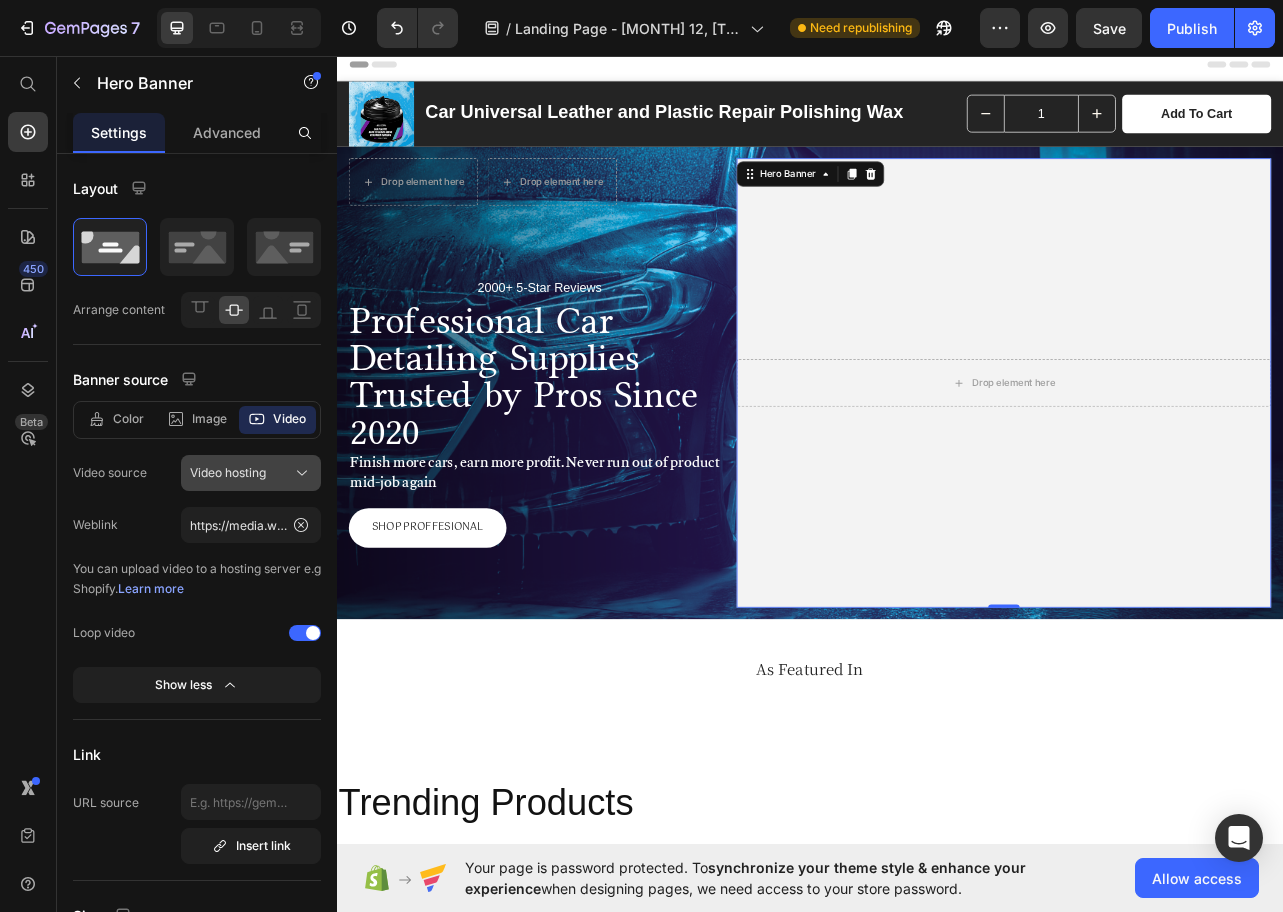 click on "Video hosting" at bounding box center (228, 473) 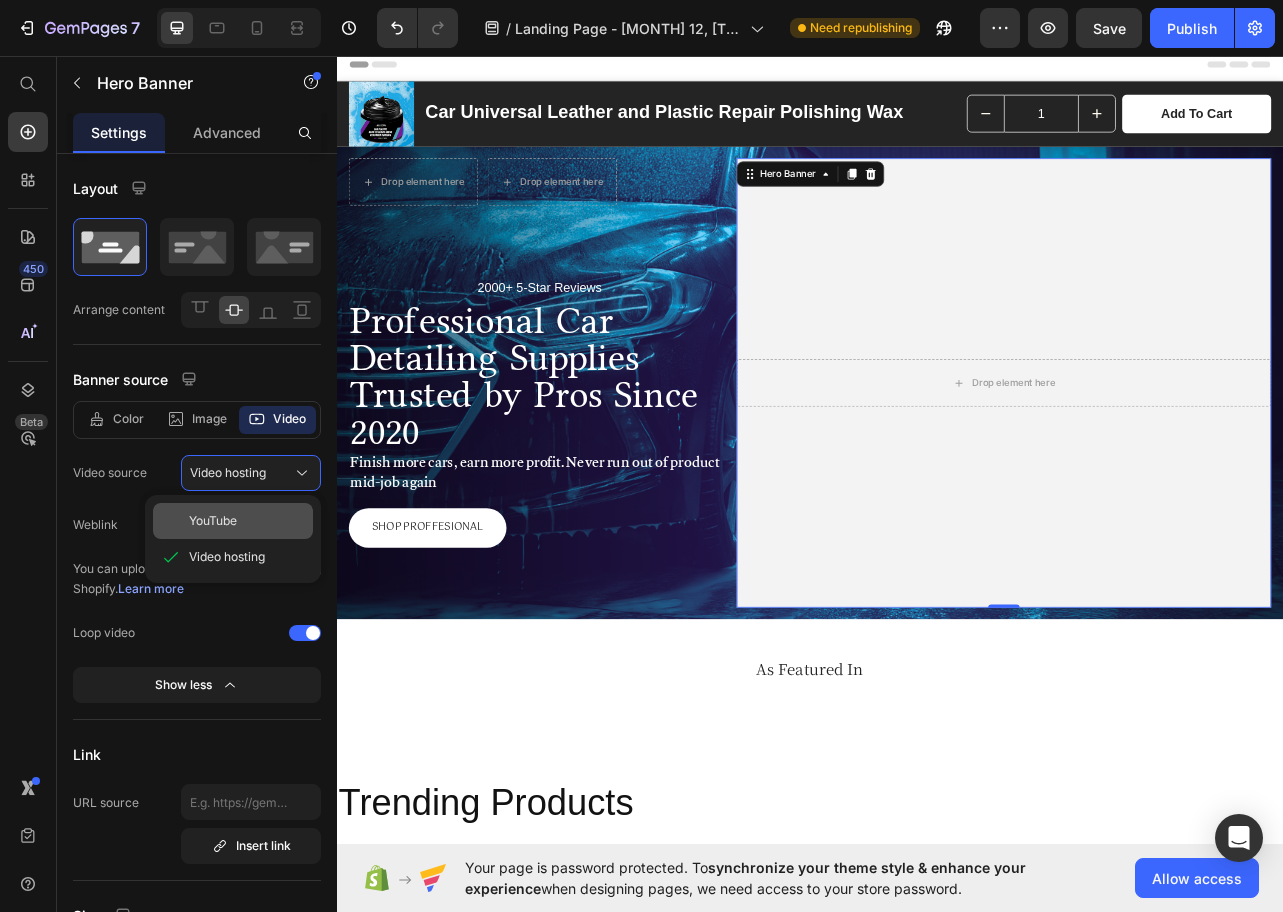 click on "YouTube" at bounding box center [247, 521] 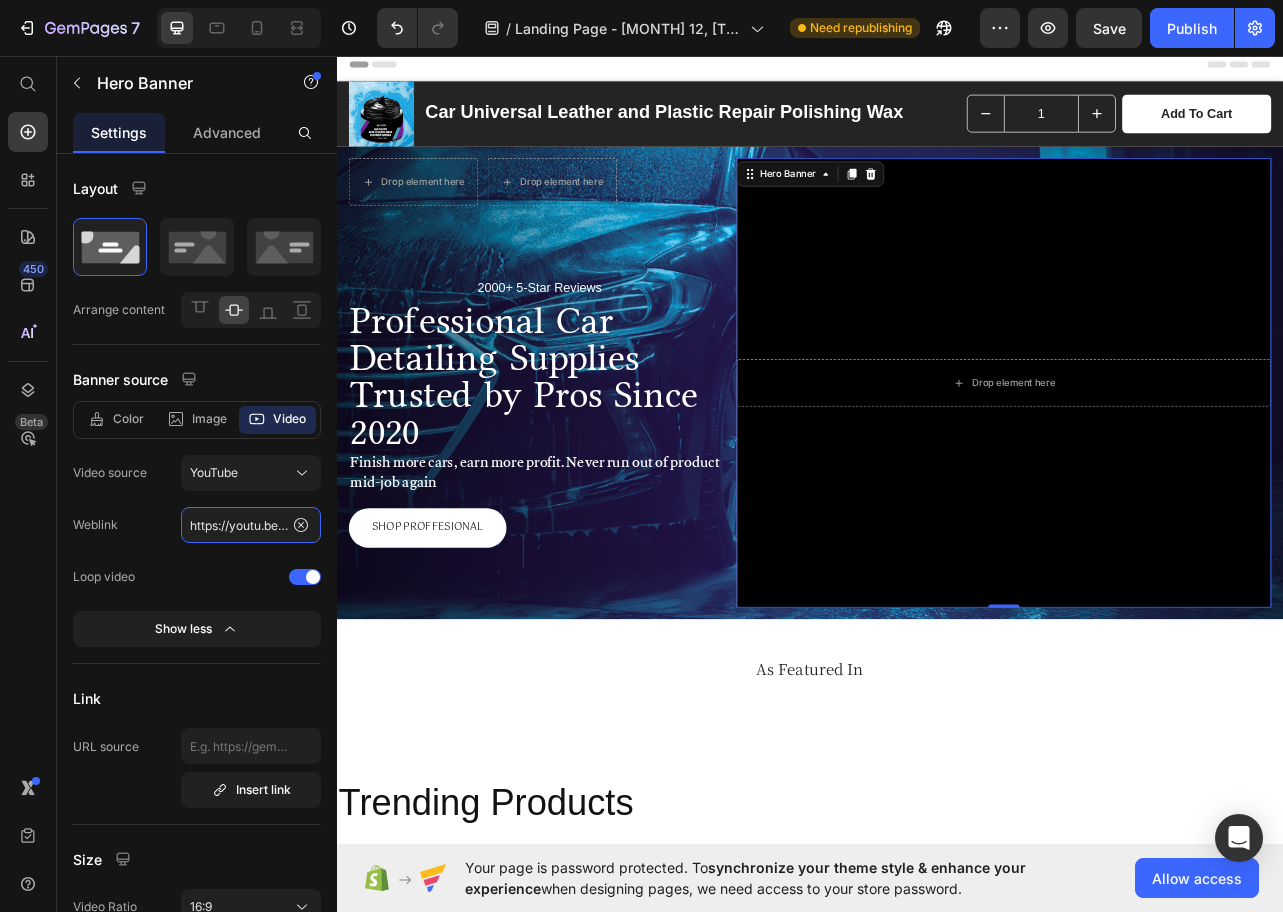 click on "https://youtu.be/KOxfzBp72uk" 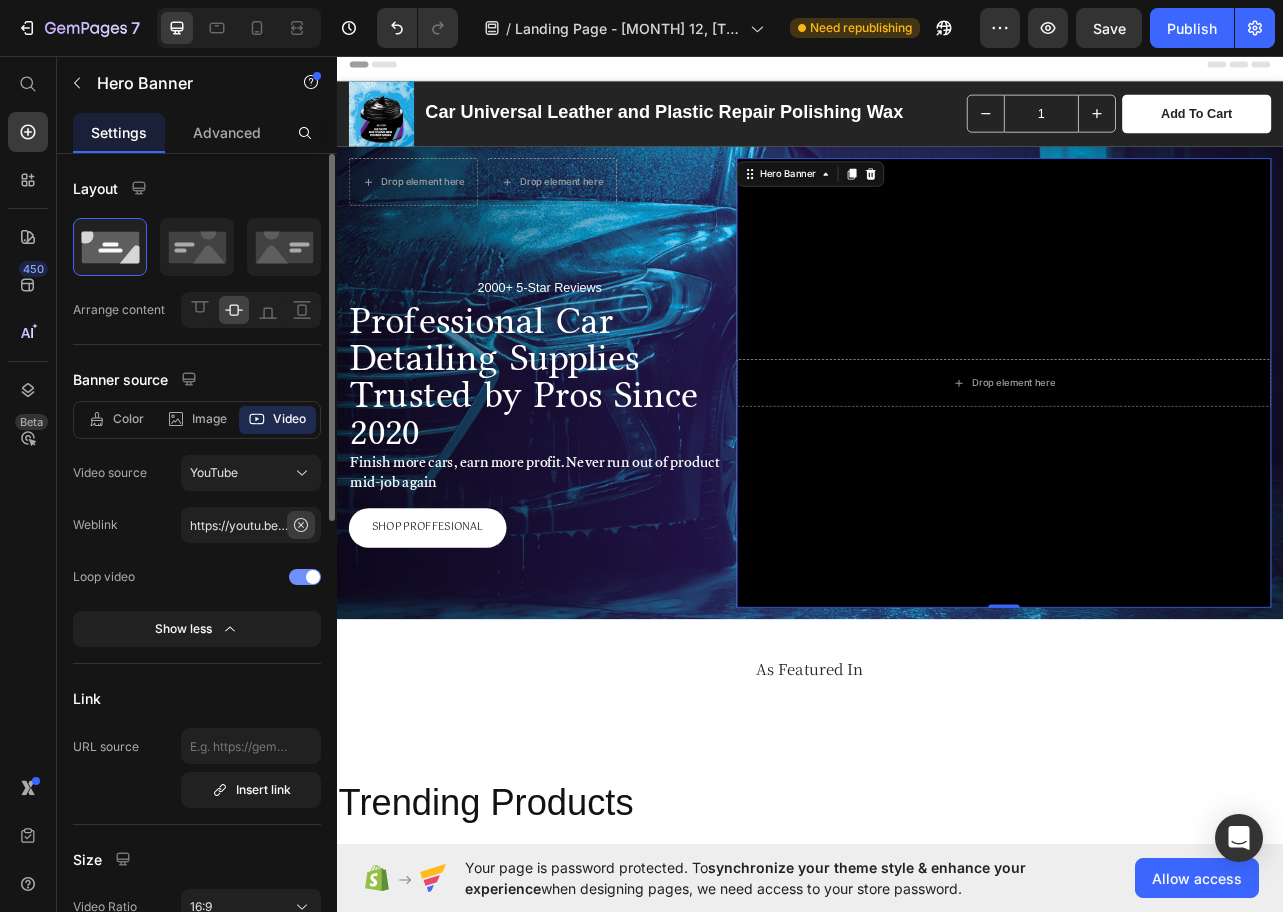click 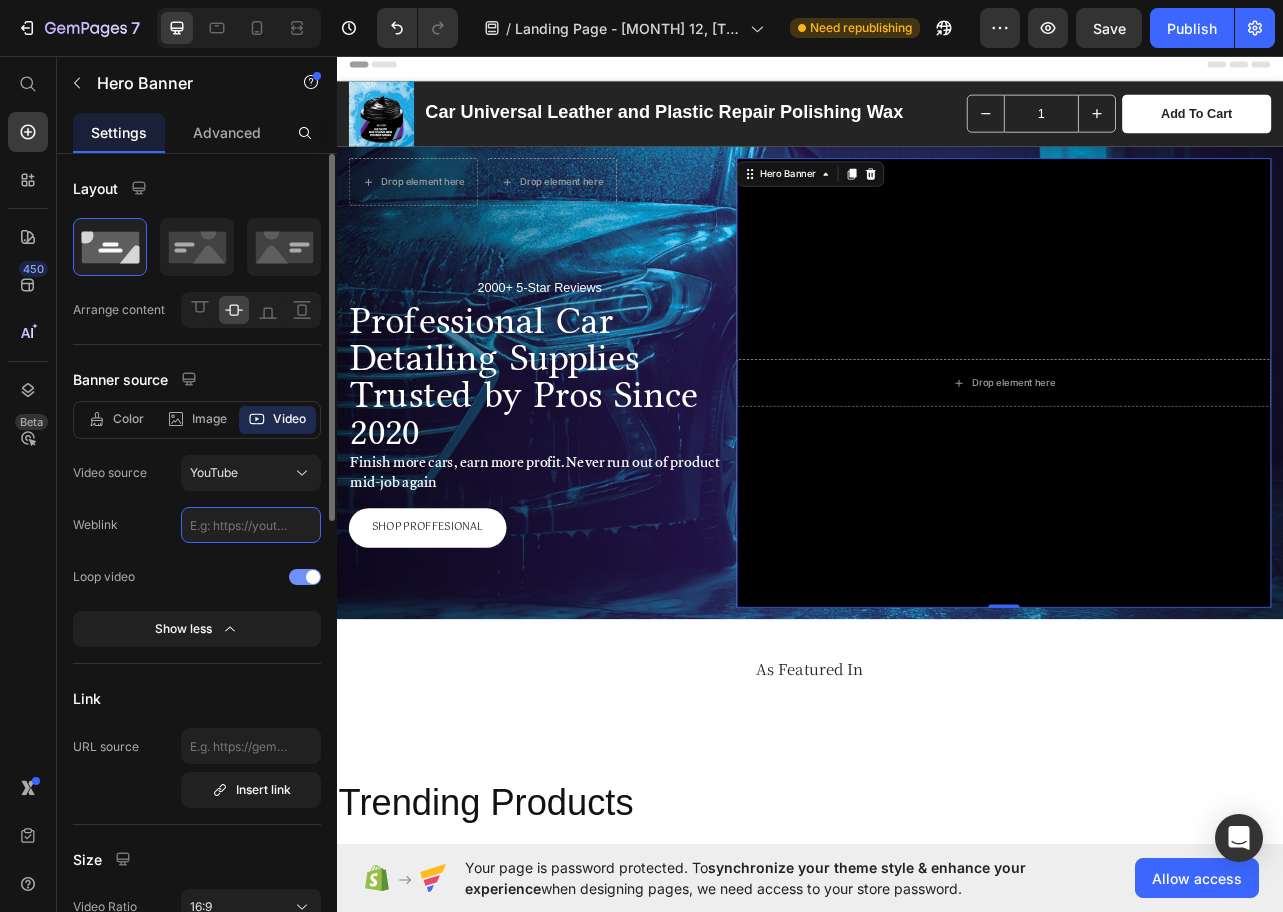 paste on "https://youtu.be/Vg9ryOYgCug?si=Sc3WAjkvoFdiyFoX" 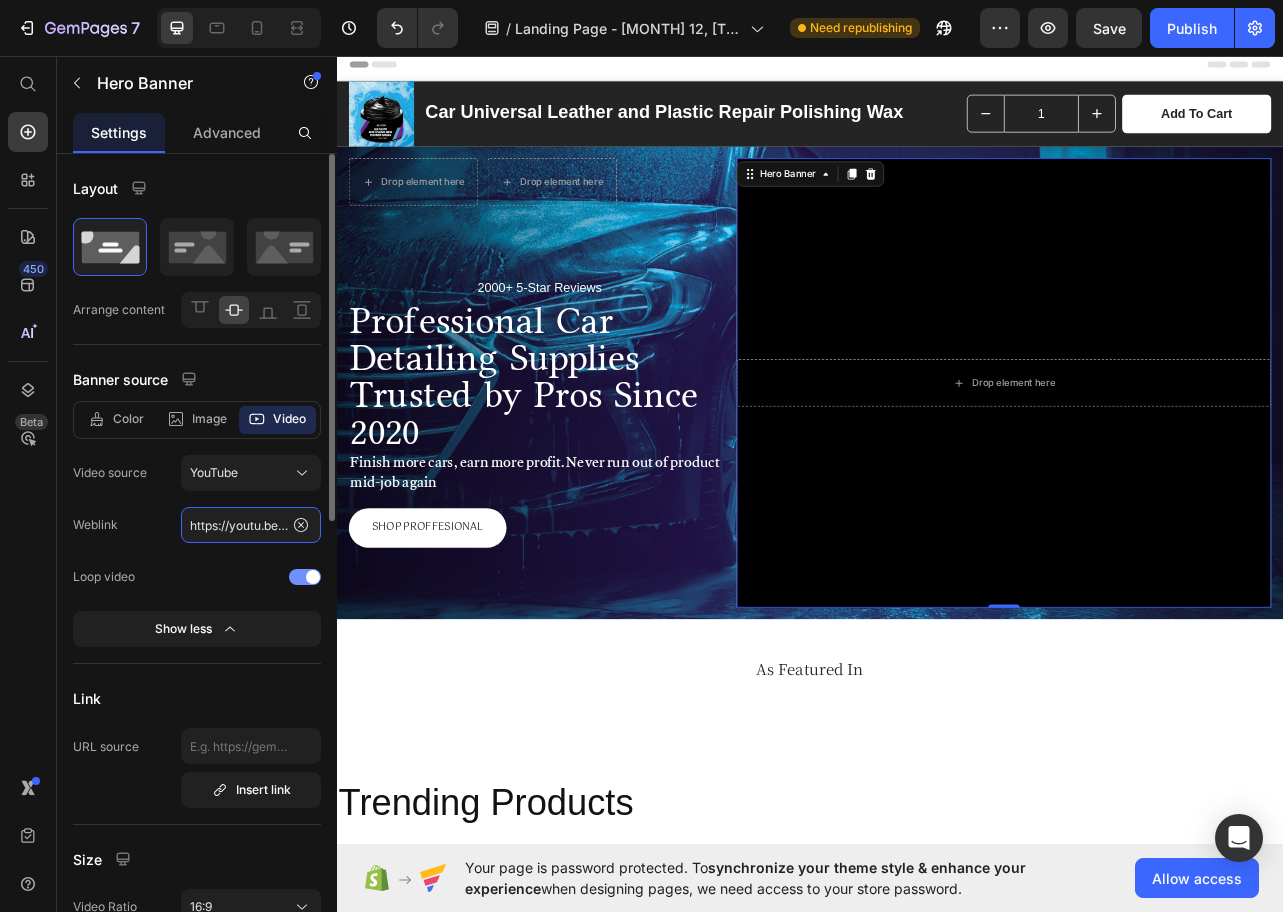 scroll, scrollTop: 0, scrollLeft: 210, axis: horizontal 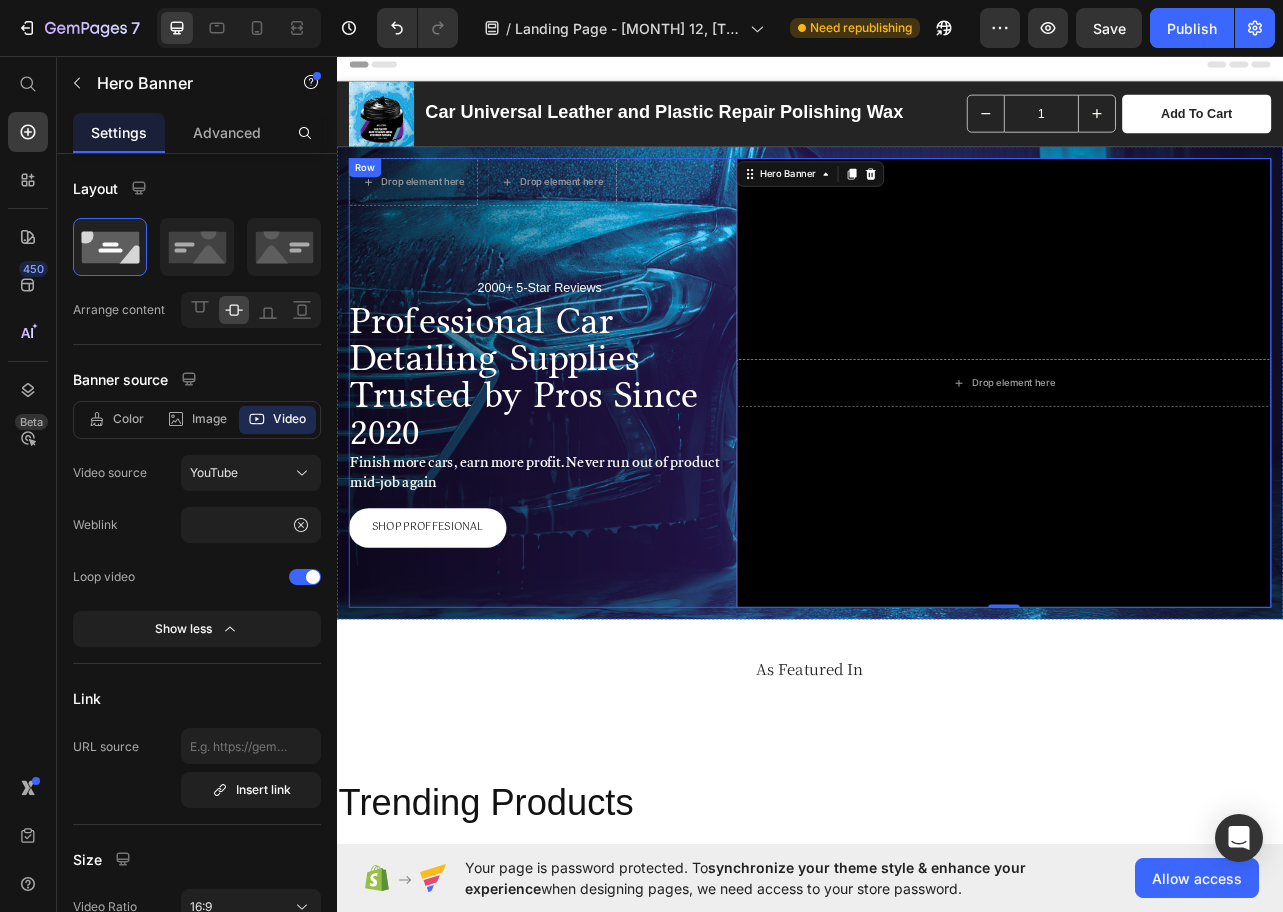 click on "Drop element here
Drop element here Row 2000+ 5-Star Reviews Text Block Professional Car Detailing Supplies Trusted by Pros Since 2020 Heading Row Finish more cars, earn more profit. Never run out of product mid-job again Text Block Shop Proffesional Button" at bounding box center [594, 472] 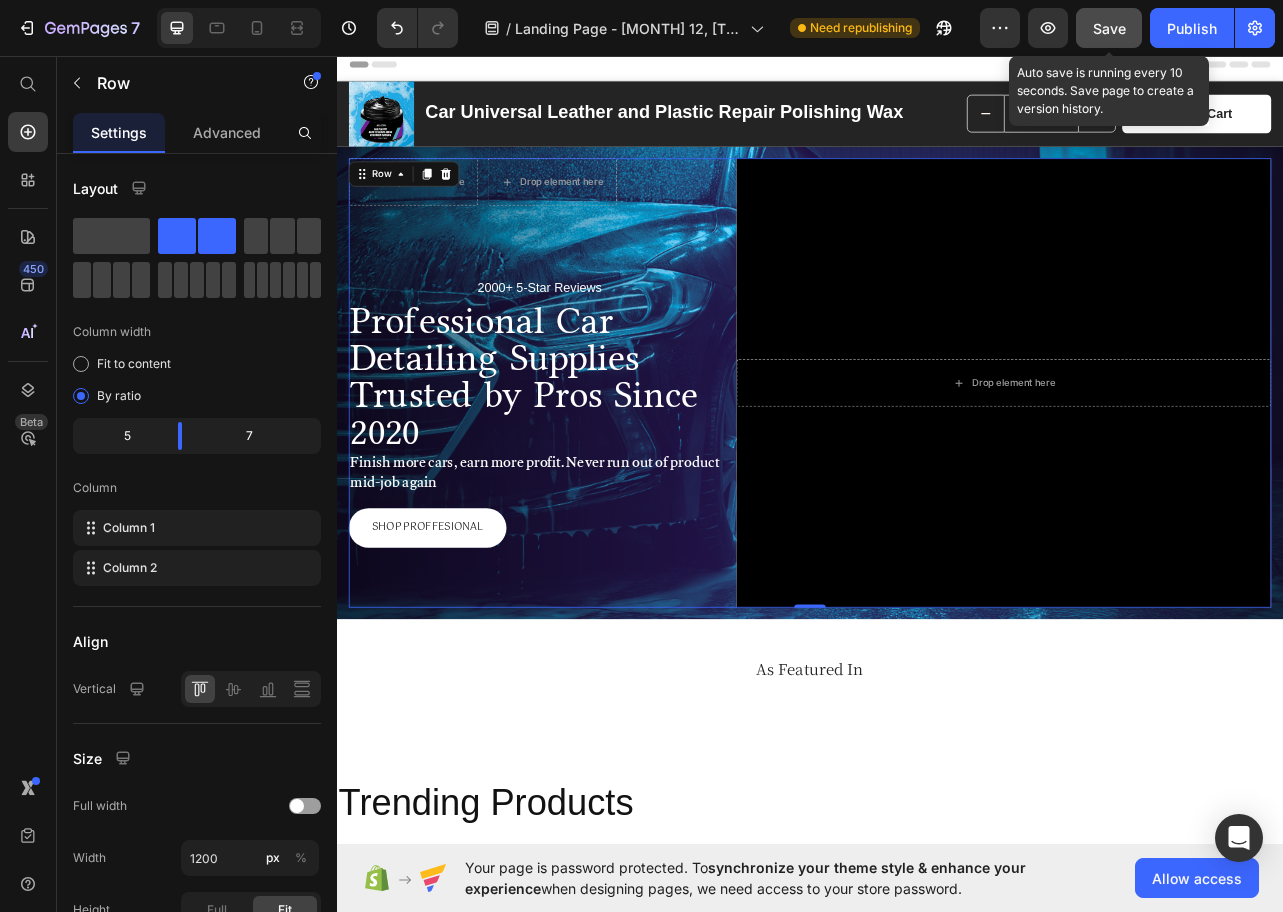 click on "Save" 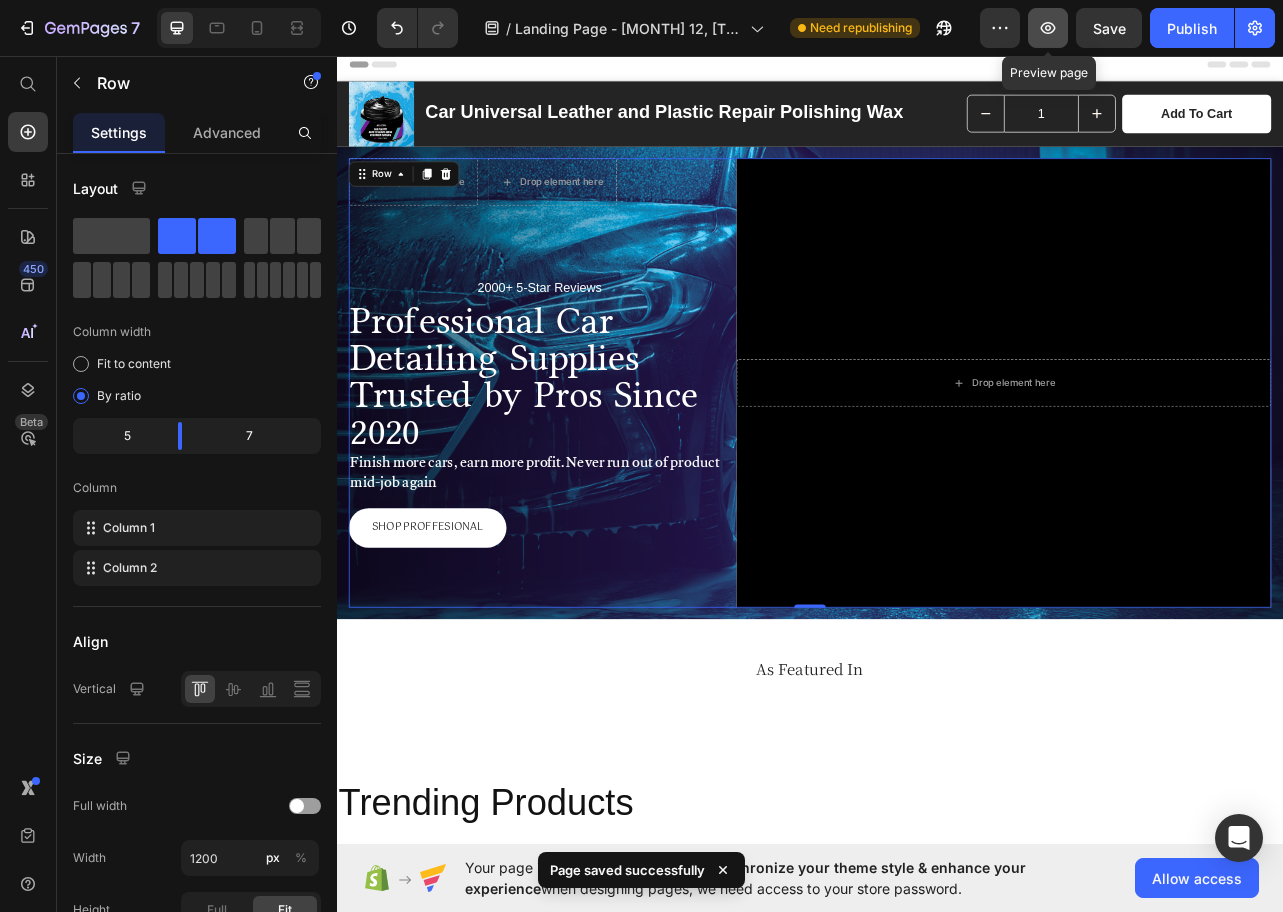 click 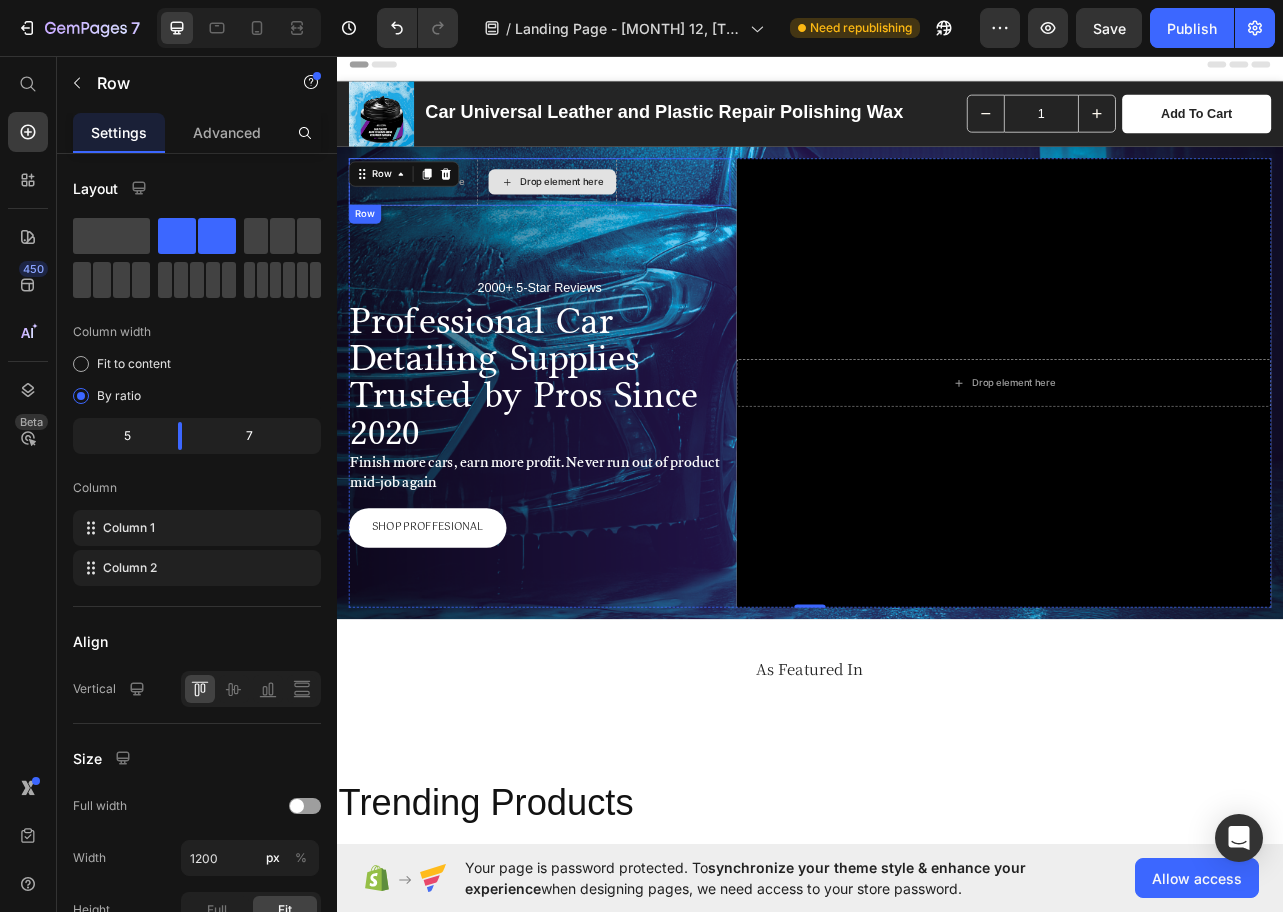 click on "Drop element here" at bounding box center (610, 217) 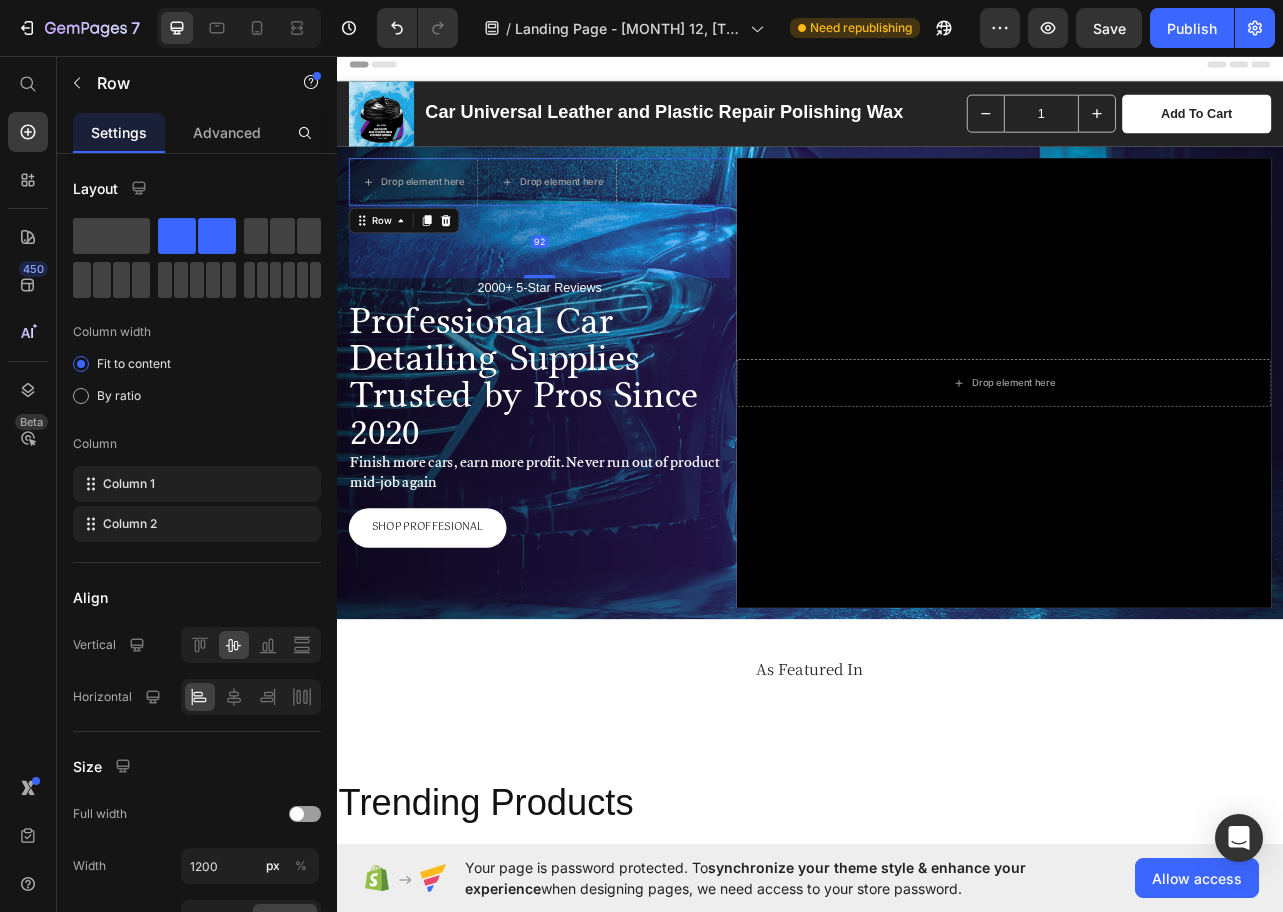 click on "92" at bounding box center [594, 293] 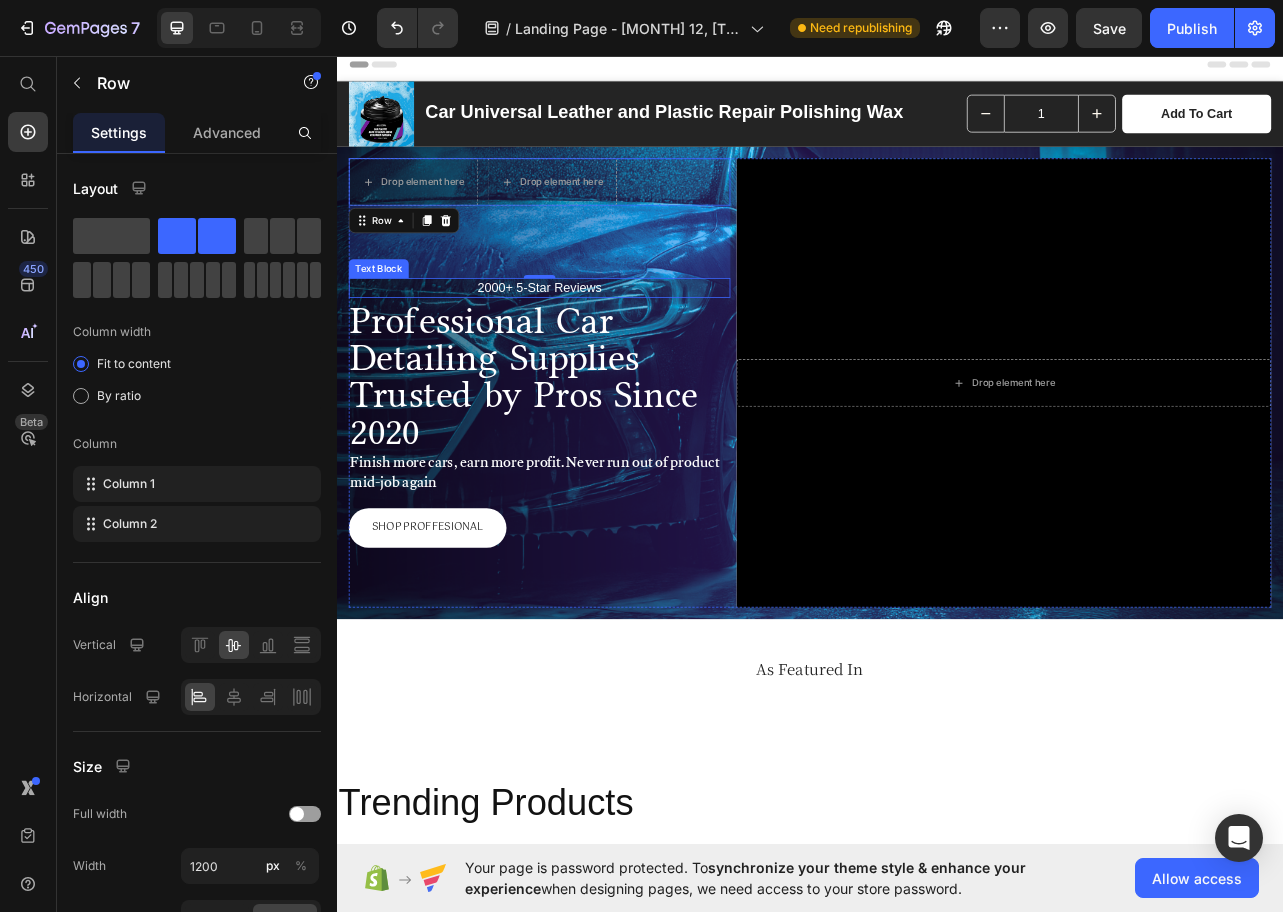 click on "Drop element here
Drop element here Row   92 2000+ 5-Star Reviews Text Block Professional Car Detailing Supplies Trusted by Pros Since 2020 Heading Row Finish more cars, earn more profit. Never run out of product mid-job again Text Block Shop Proffesional Button" at bounding box center (594, 472) 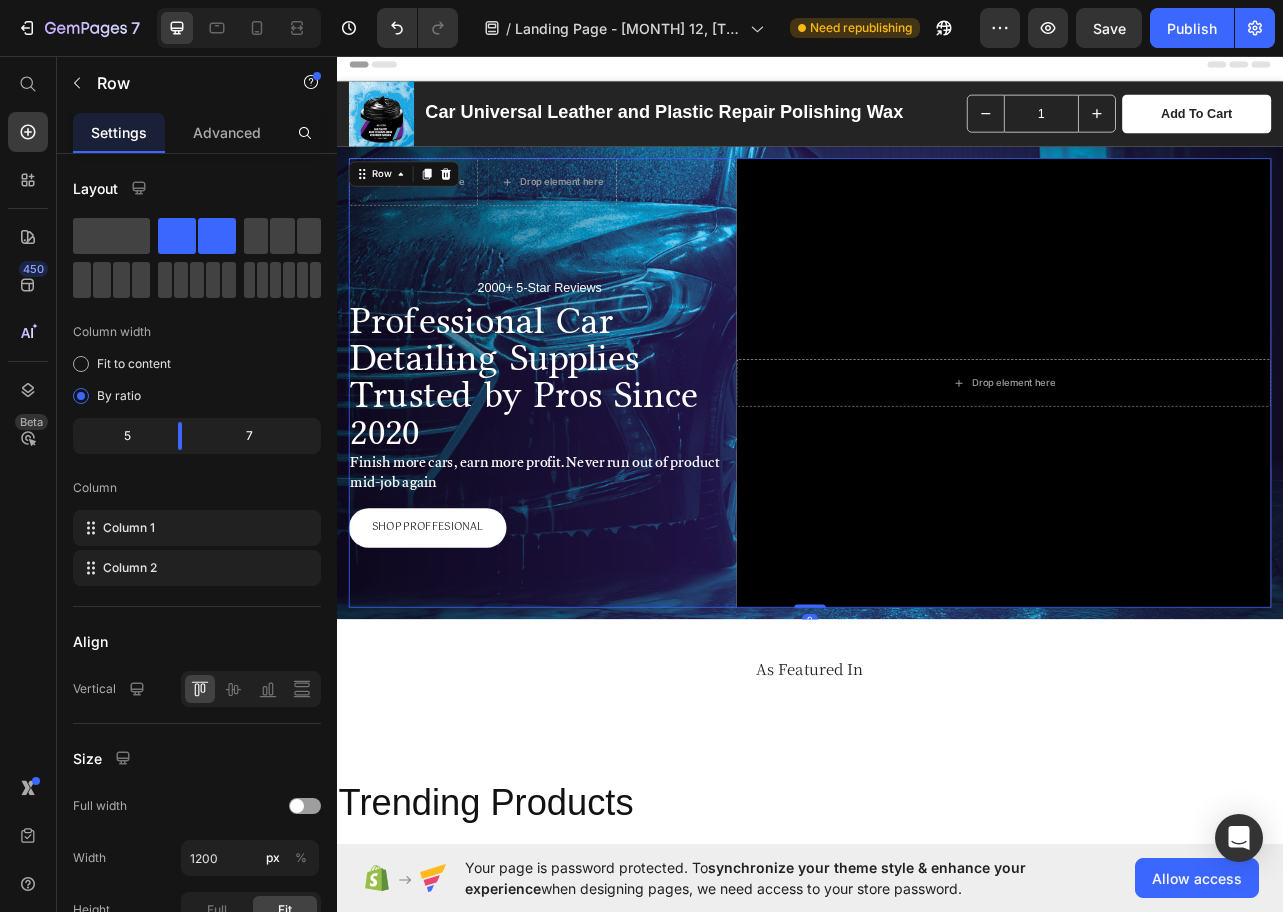 click on "Drop element here
Drop element here Row 2000+ 5-Star Reviews Text Block Professional Car Detailing Supplies Trusted by Pros Since 2020 Heading Row Finish more cars, earn more profit. Never run out of product mid-job again Text Block Shop Proffesional Button" at bounding box center [594, 472] 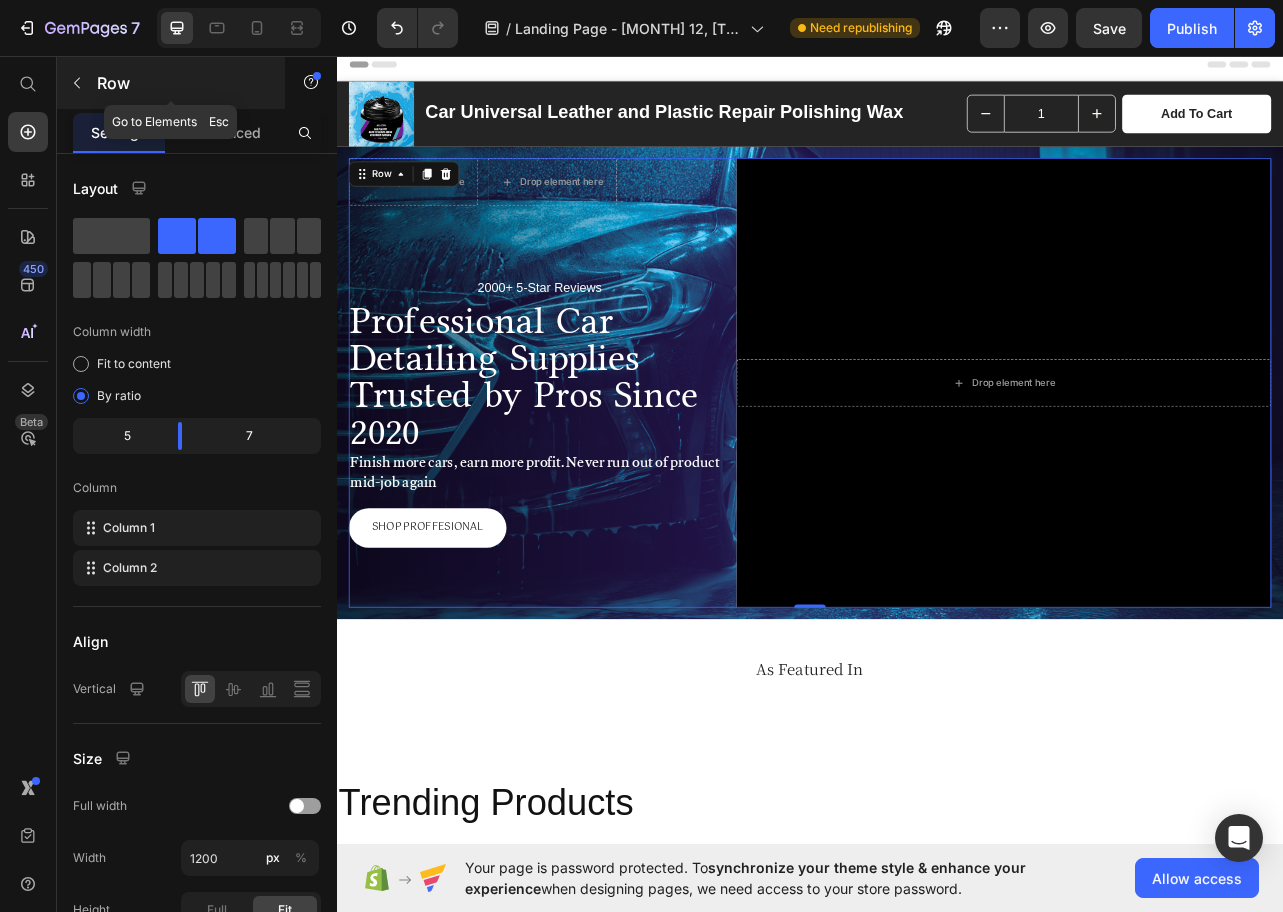 click 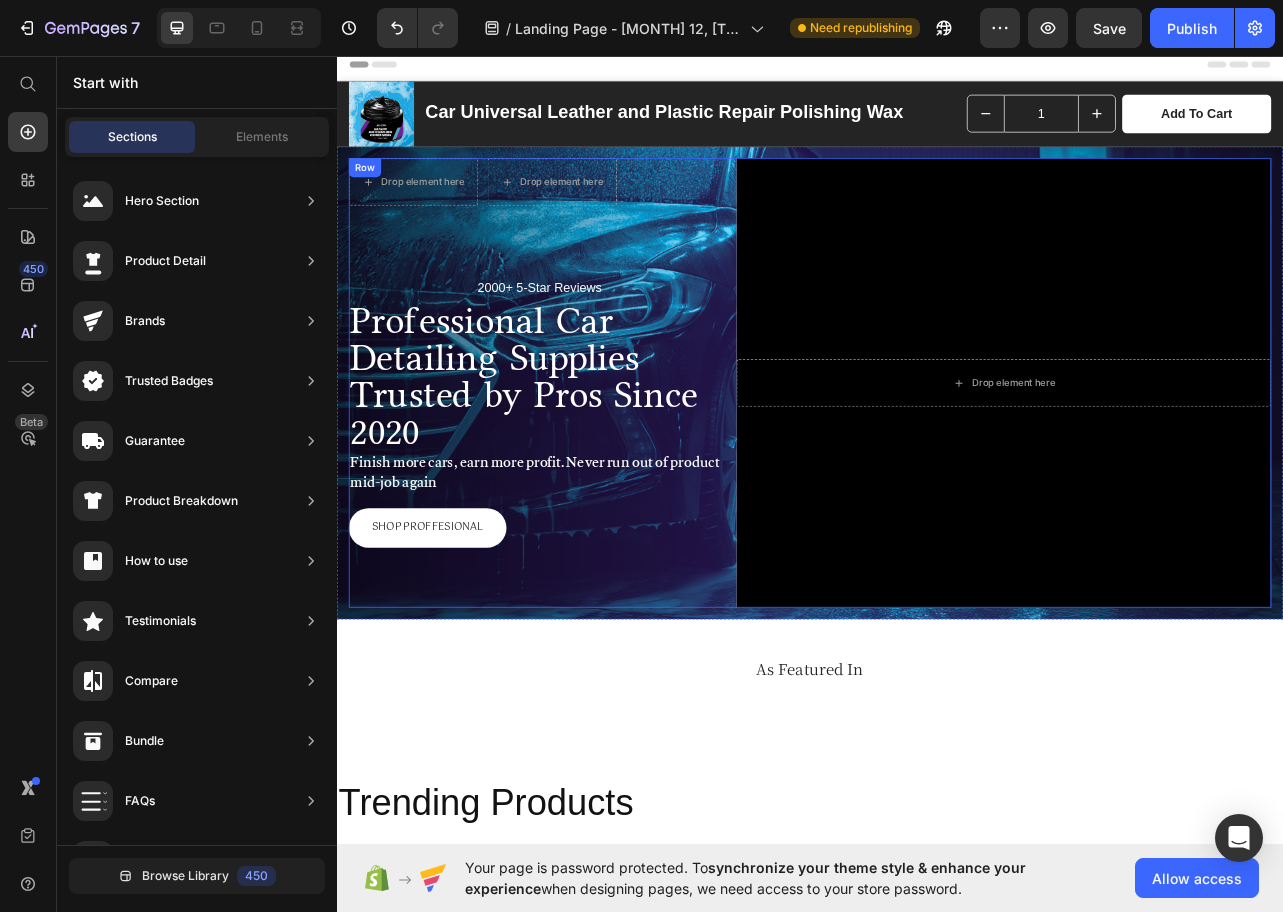 click on "Drop element here
Drop element here Row 2000+ 5-Star Reviews Text Block Professional Car Detailing Supplies Trusted by Pros Since 2020 Heading Row Finish more cars, earn more profit. Never run out of product mid-job again Text Block Shop Proffesional Button" at bounding box center (594, 472) 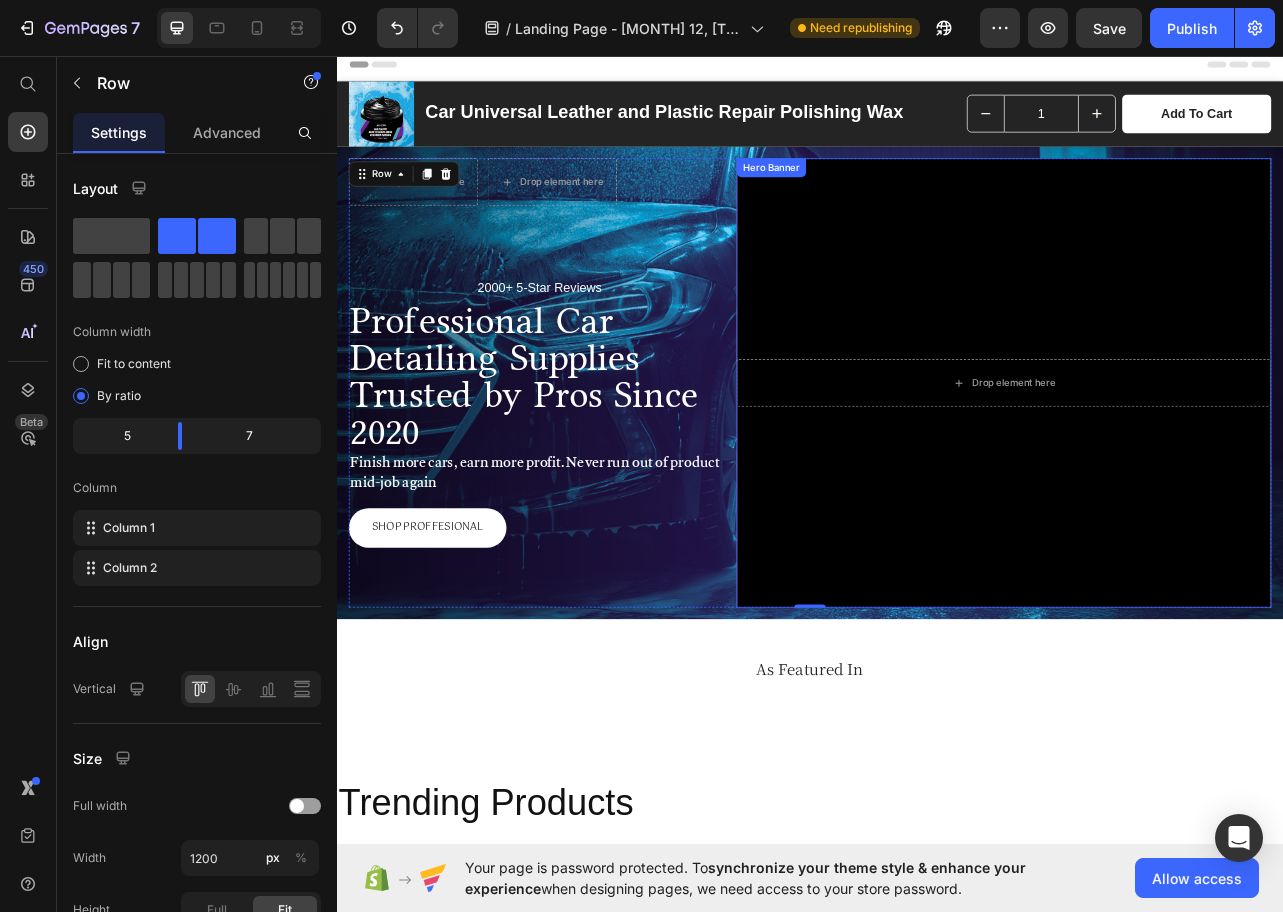 click at bounding box center (1183, 472) 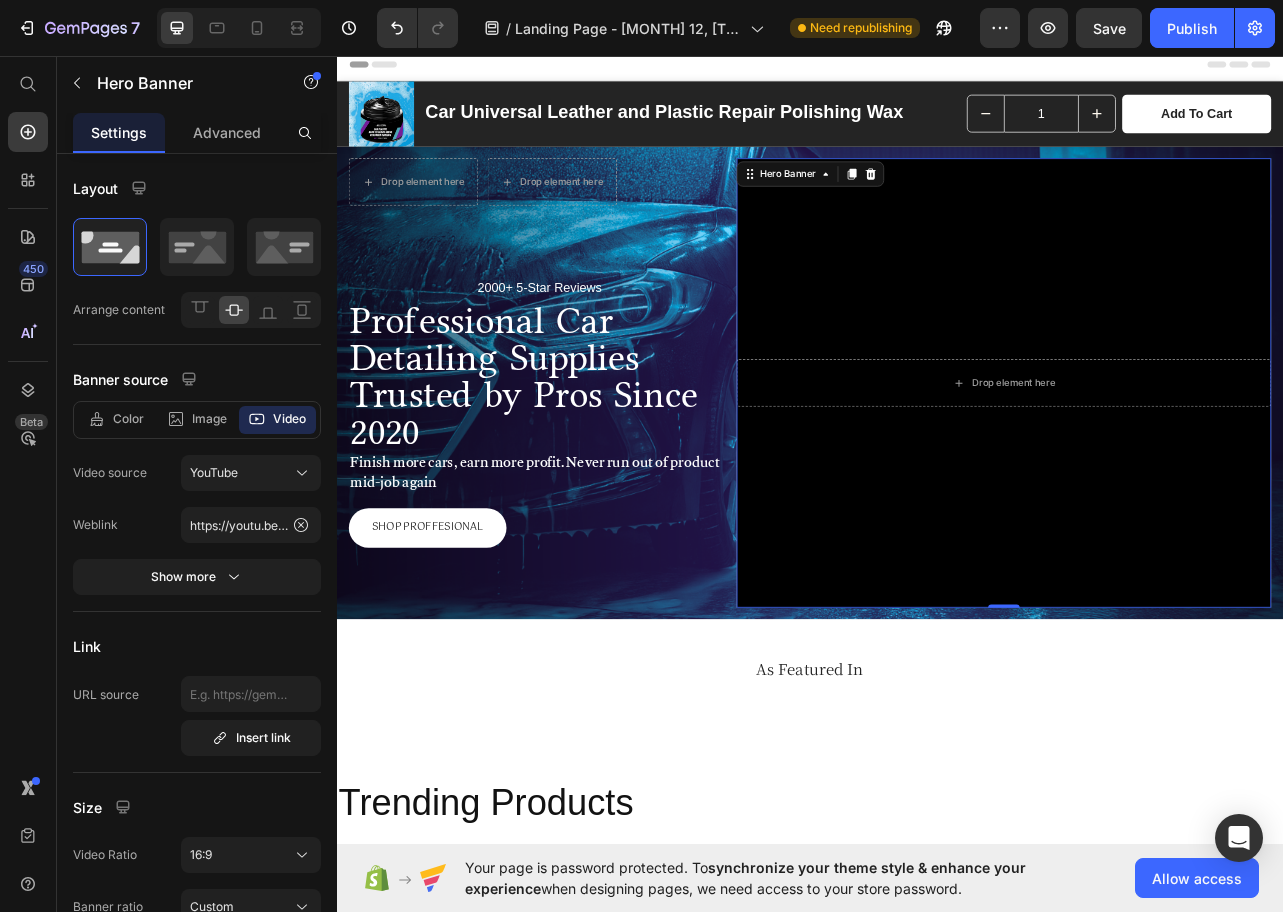 click at bounding box center [1183, 472] 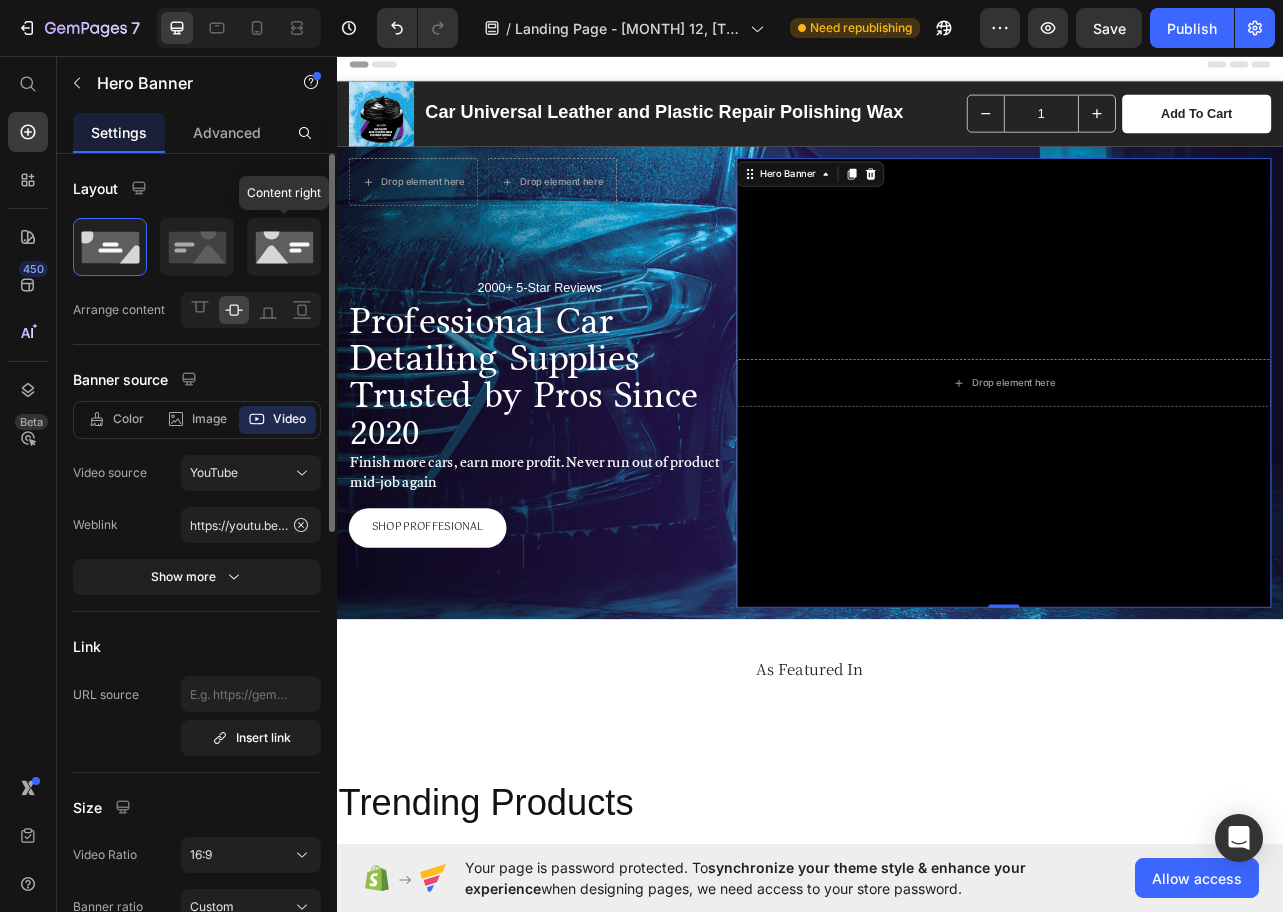 click 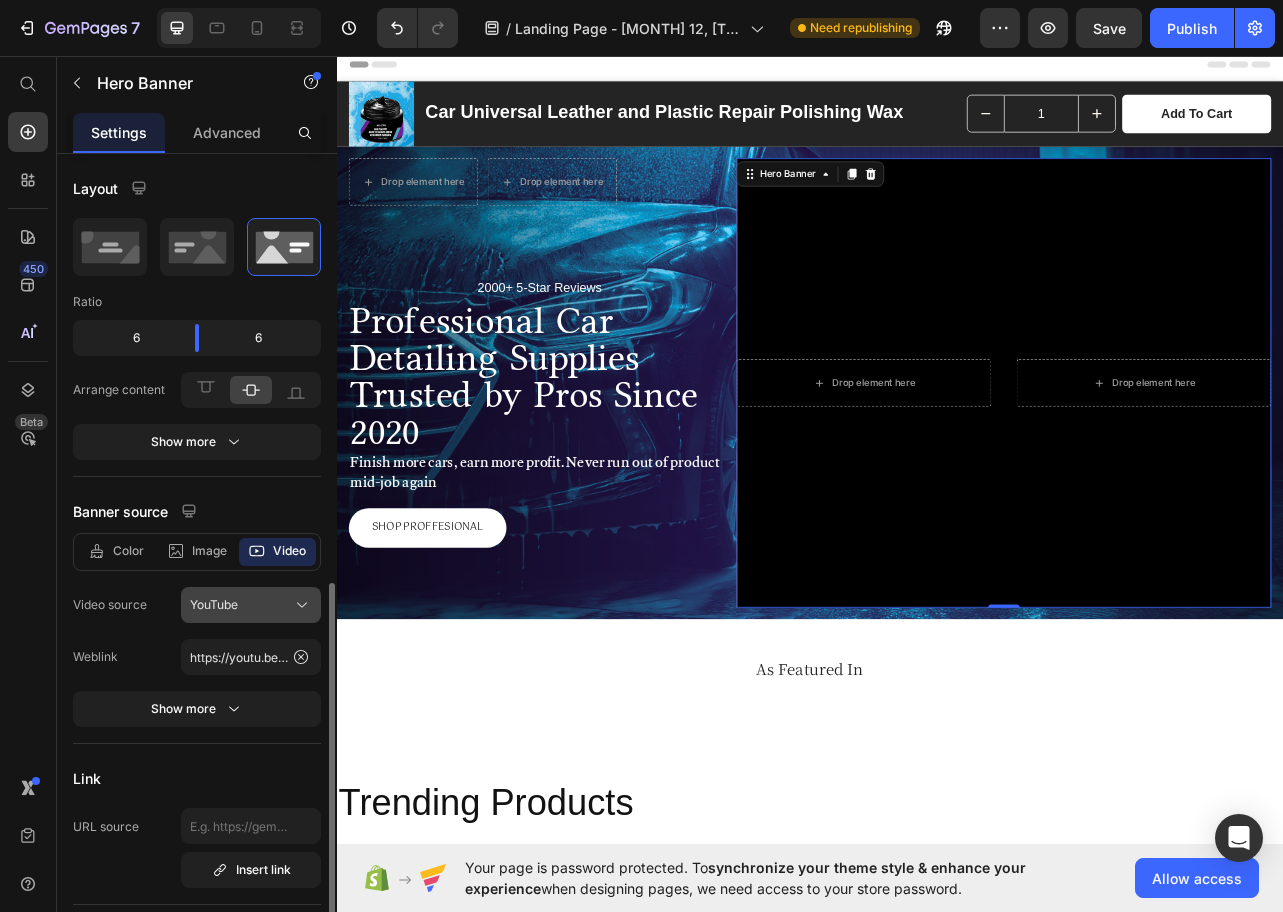 scroll, scrollTop: 300, scrollLeft: 0, axis: vertical 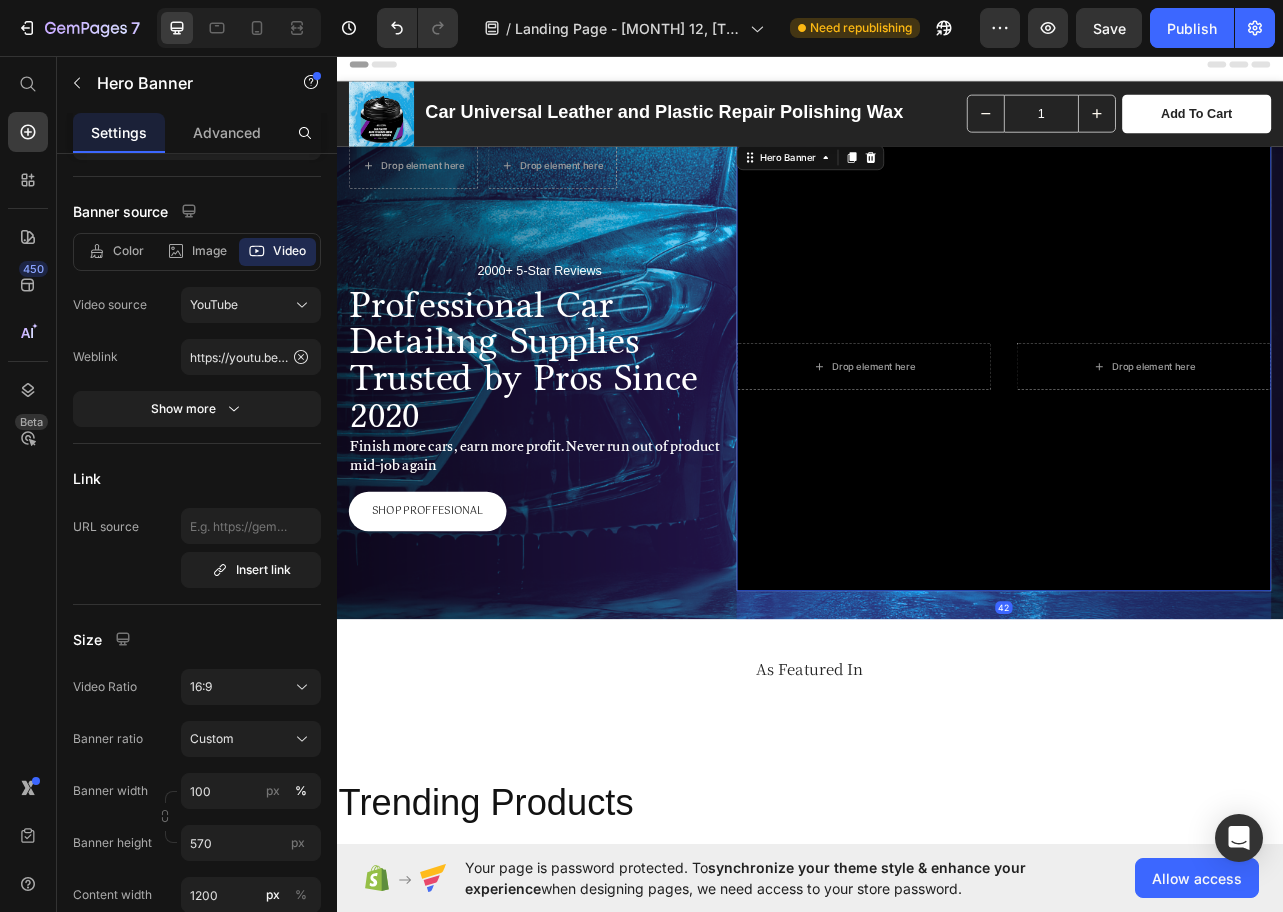 drag, startPoint x: 1172, startPoint y: 754, endPoint x: 1175, endPoint y: 796, distance: 42.107006 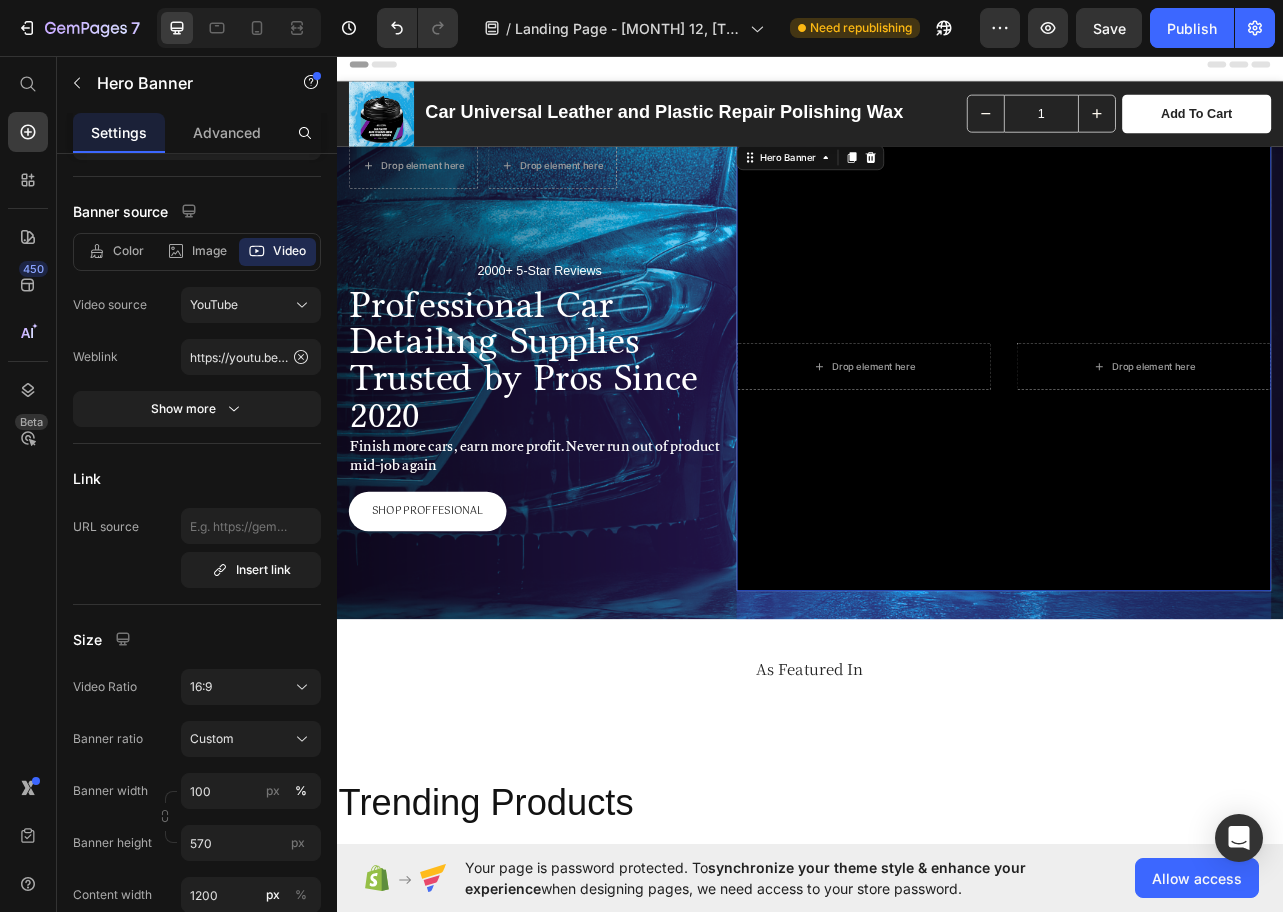 click at bounding box center [1183, 451] 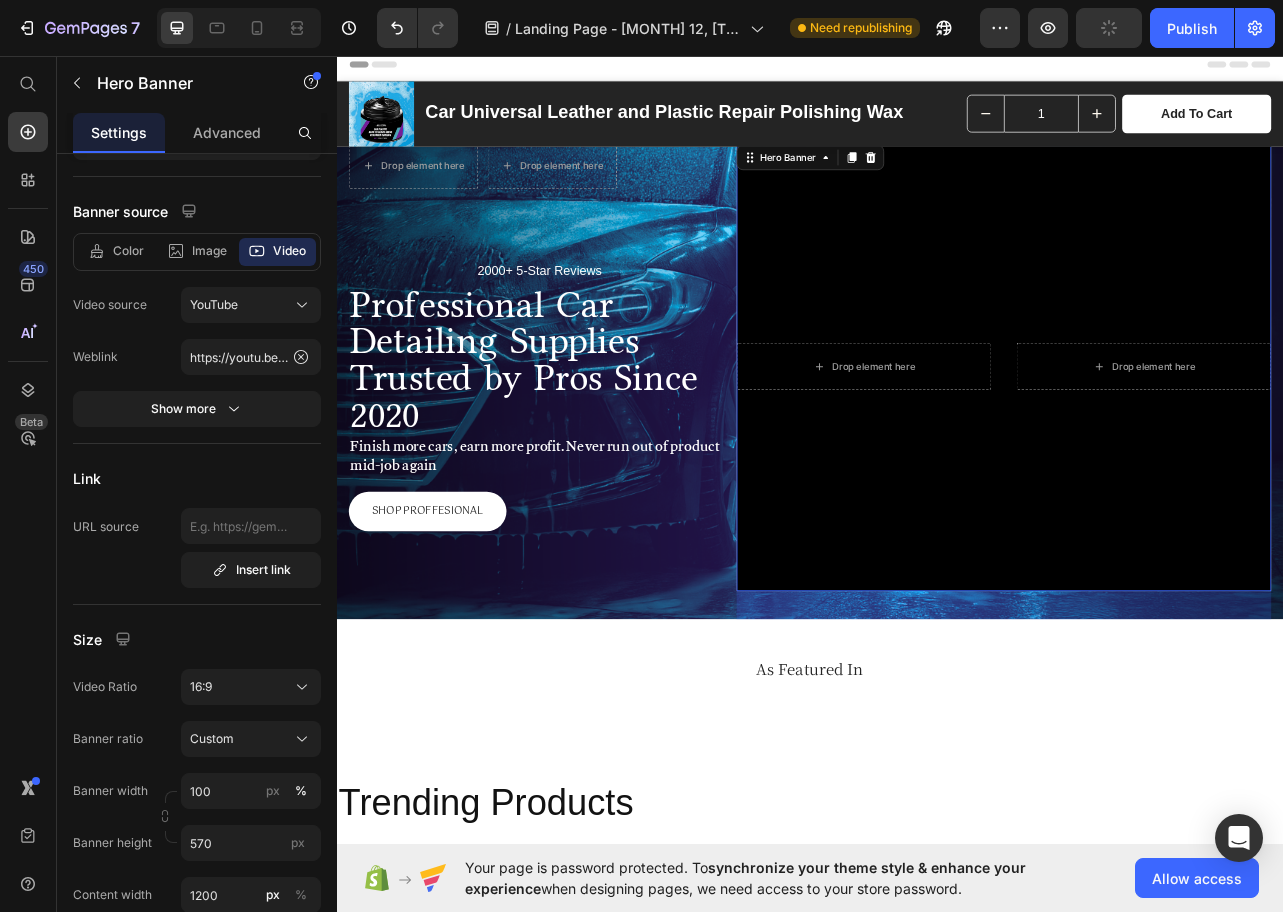 drag, startPoint x: 1151, startPoint y: 671, endPoint x: 492, endPoint y: 771, distance: 666.54407 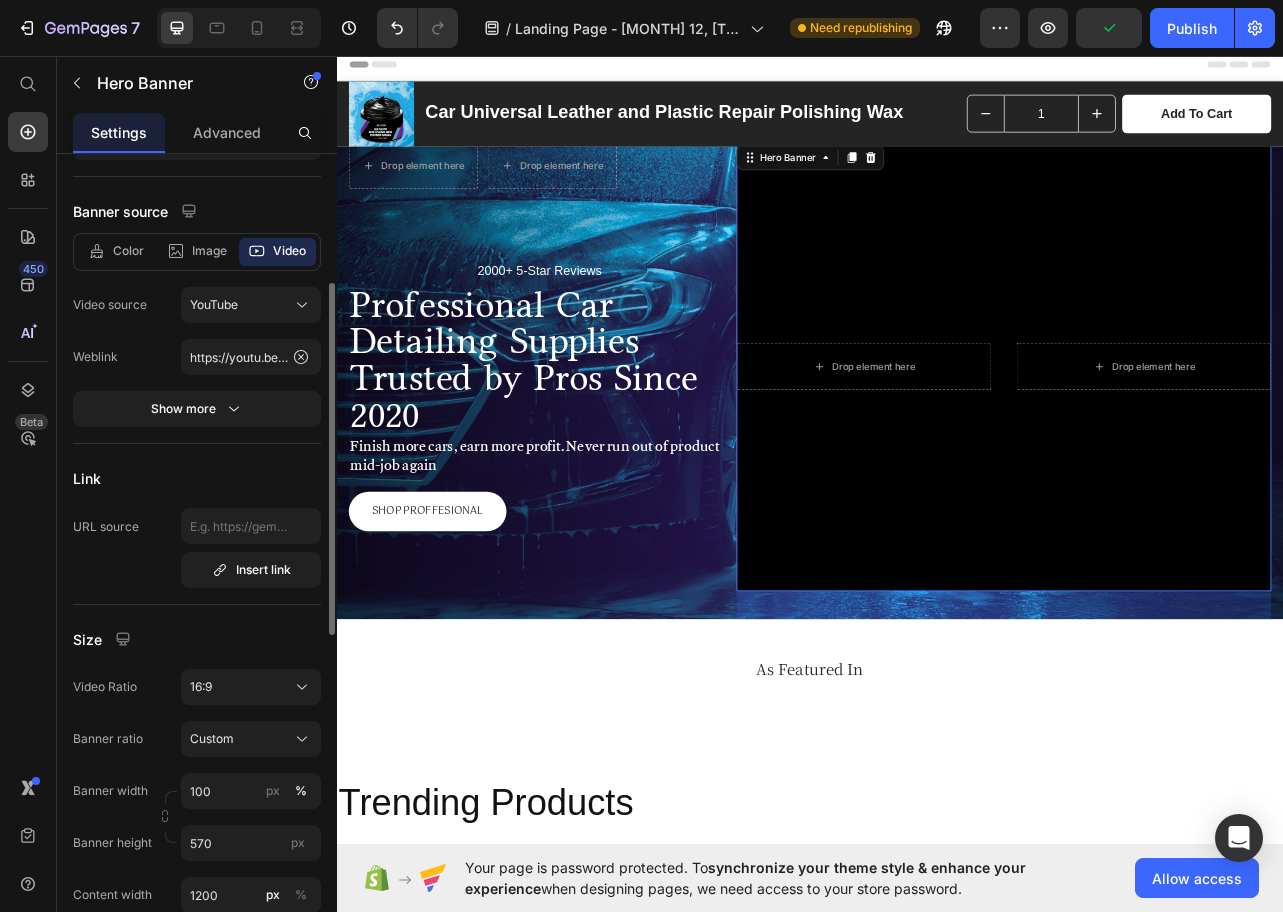 scroll, scrollTop: 600, scrollLeft: 0, axis: vertical 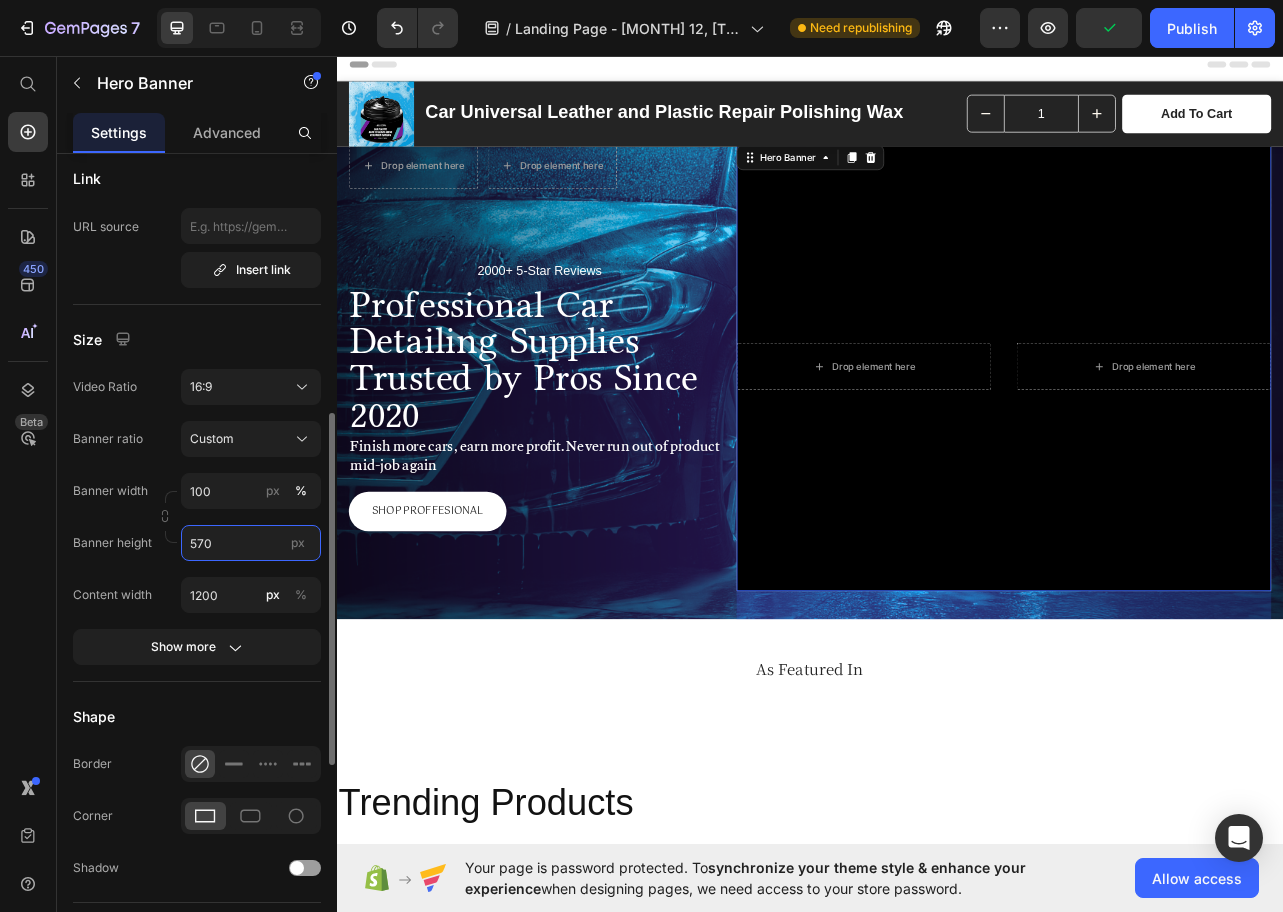 click on "570" at bounding box center [251, 543] 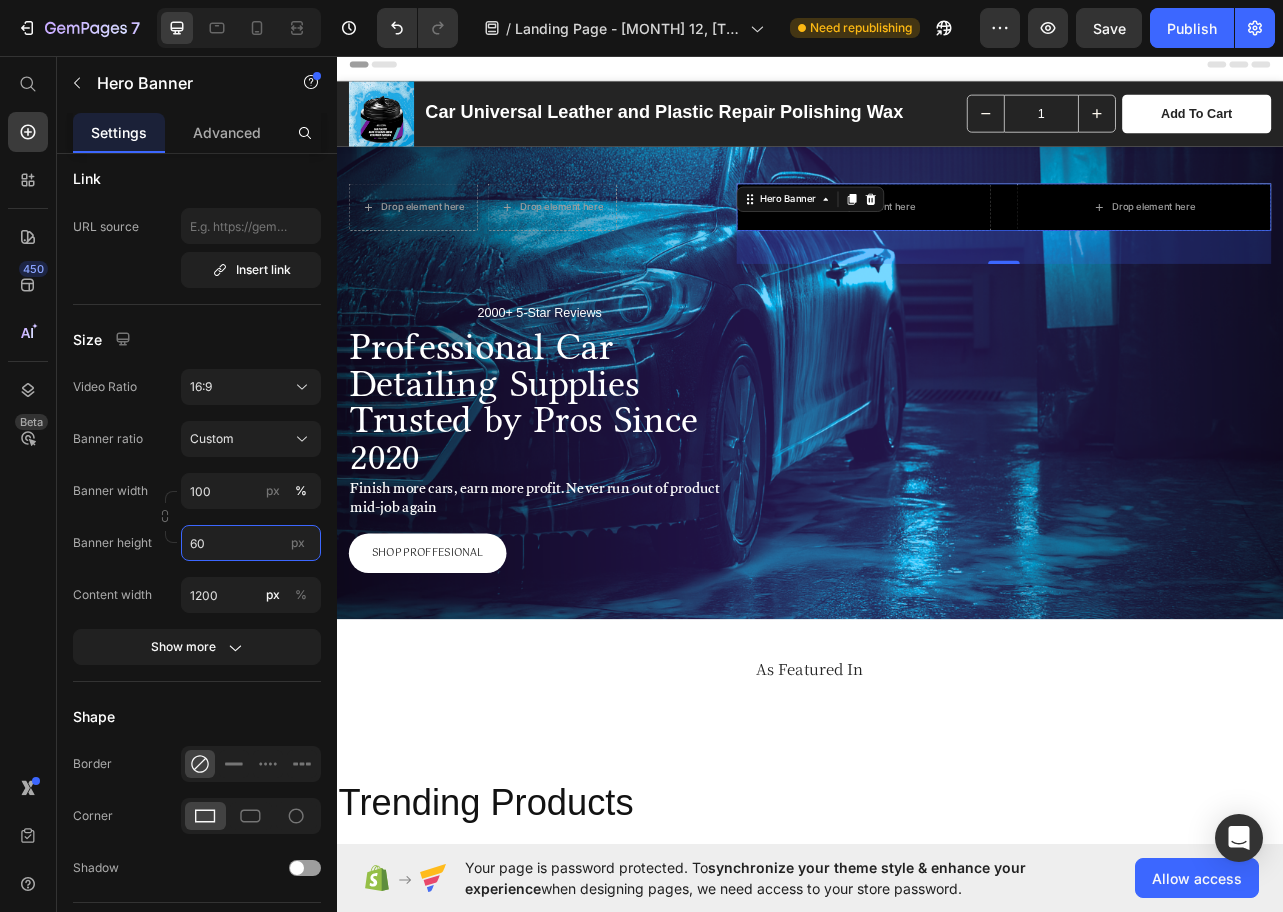 type on "6" 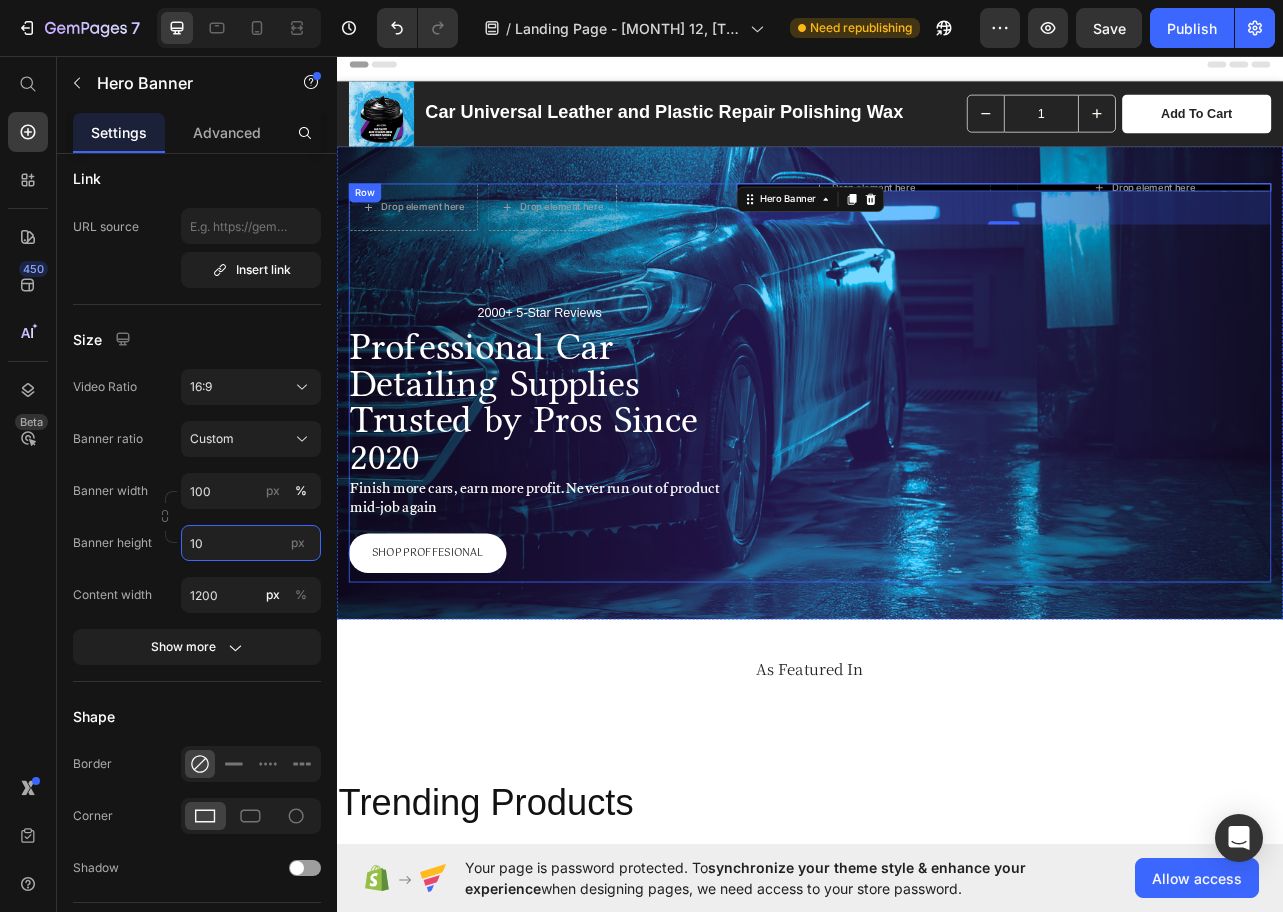 type on "1" 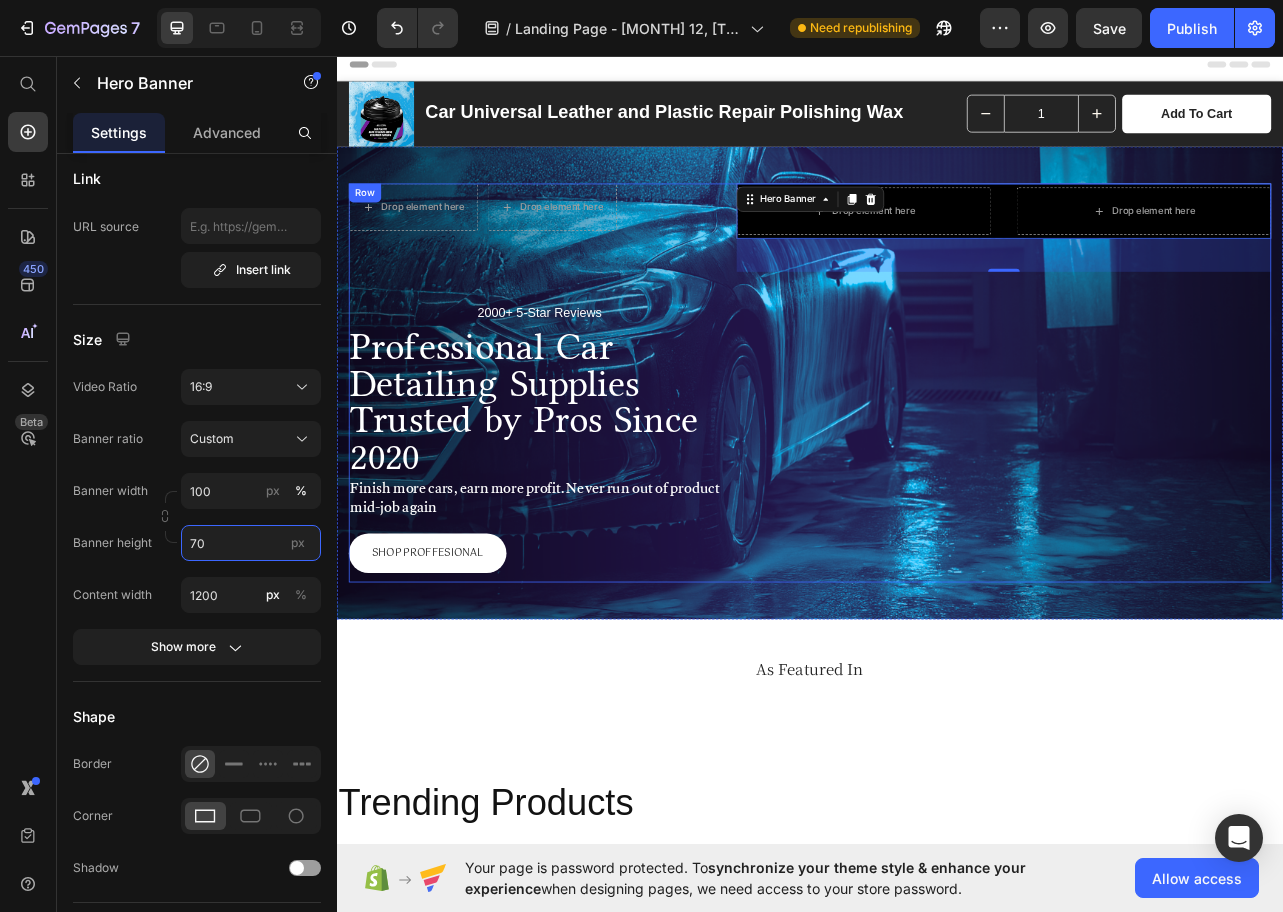 type on "700" 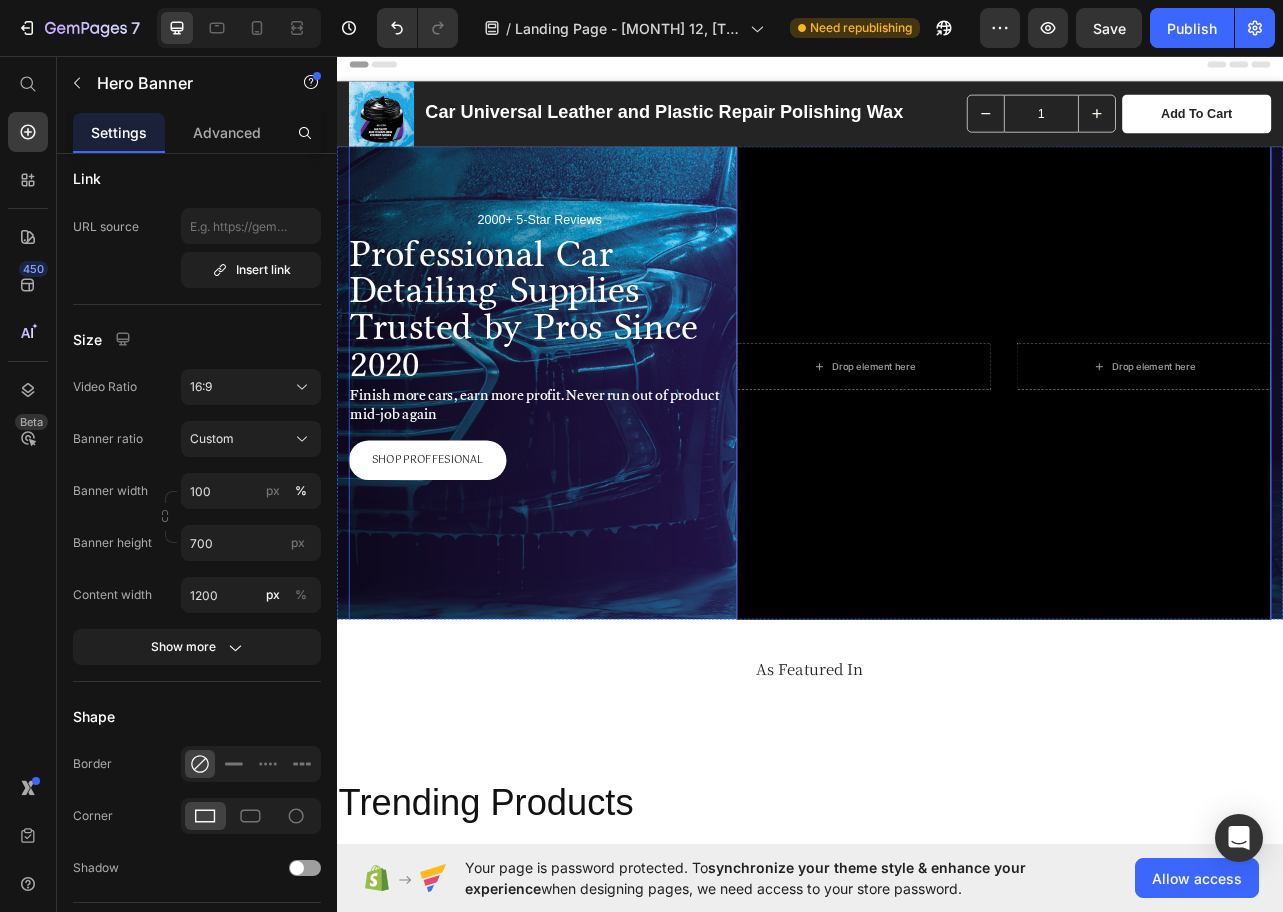 click on "Drop element here
Drop element here Row 2000+ 5-Star Reviews Text Block Professional Car Detailing Supplies Trusted by Pros Since 2020 Heading Row Finish more cars, earn more profit. Never run out of product mid-job again Text Block Shop Proffesional Button" at bounding box center [594, 472] 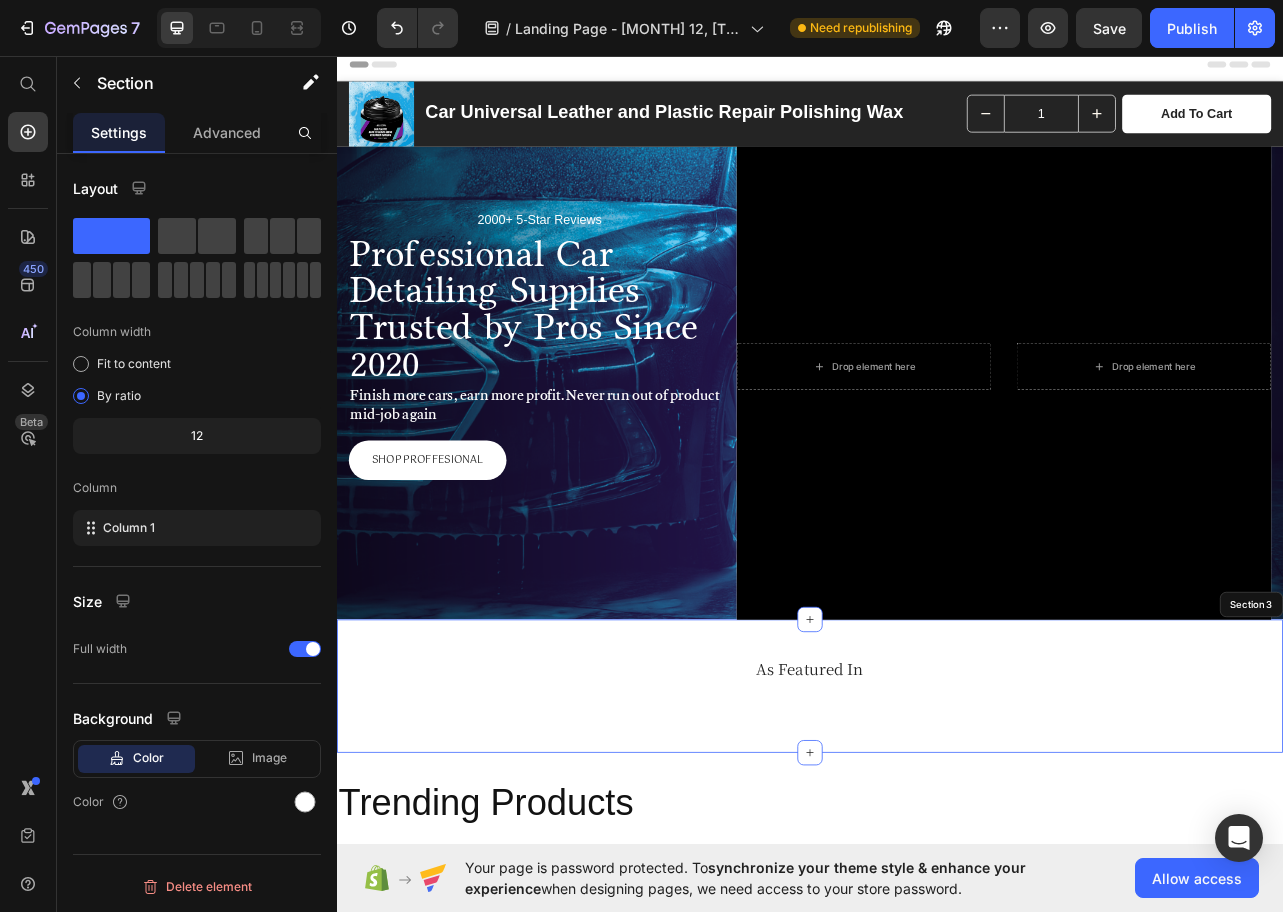 click on "As Featured In Heading Image Image Image Image Image Image Image Image Carousel Row Section 3" at bounding box center [937, 856] 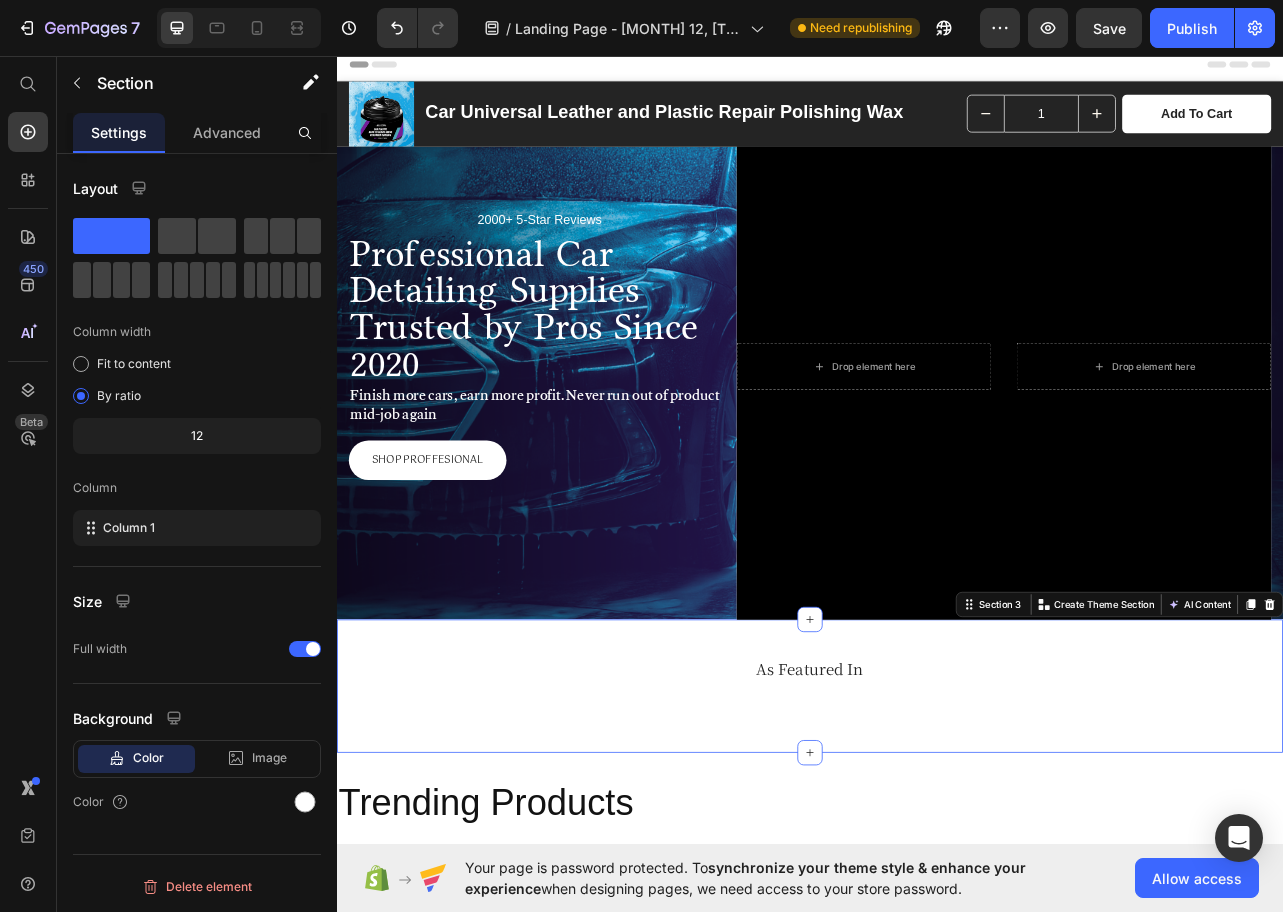 scroll, scrollTop: 0, scrollLeft: 0, axis: both 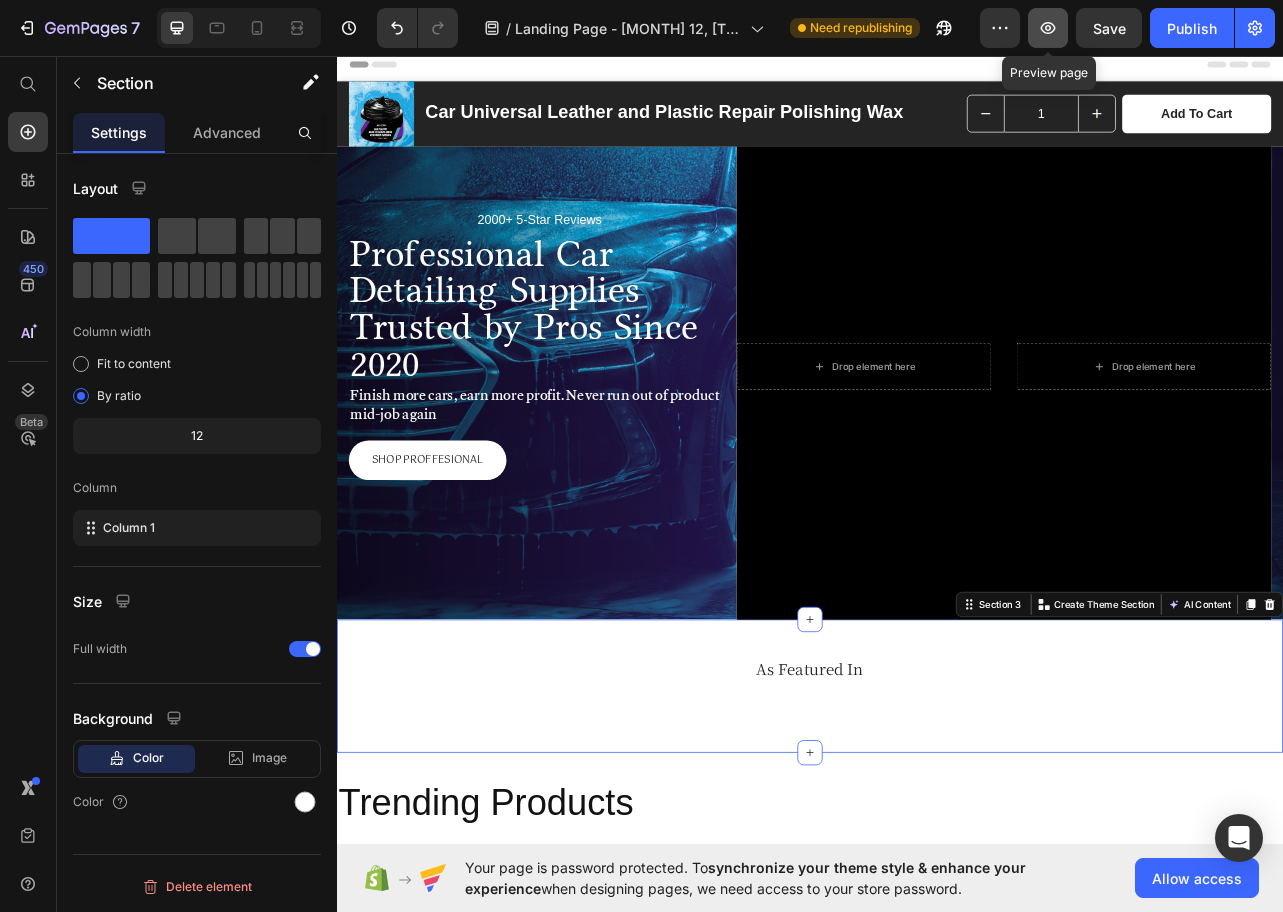 click 